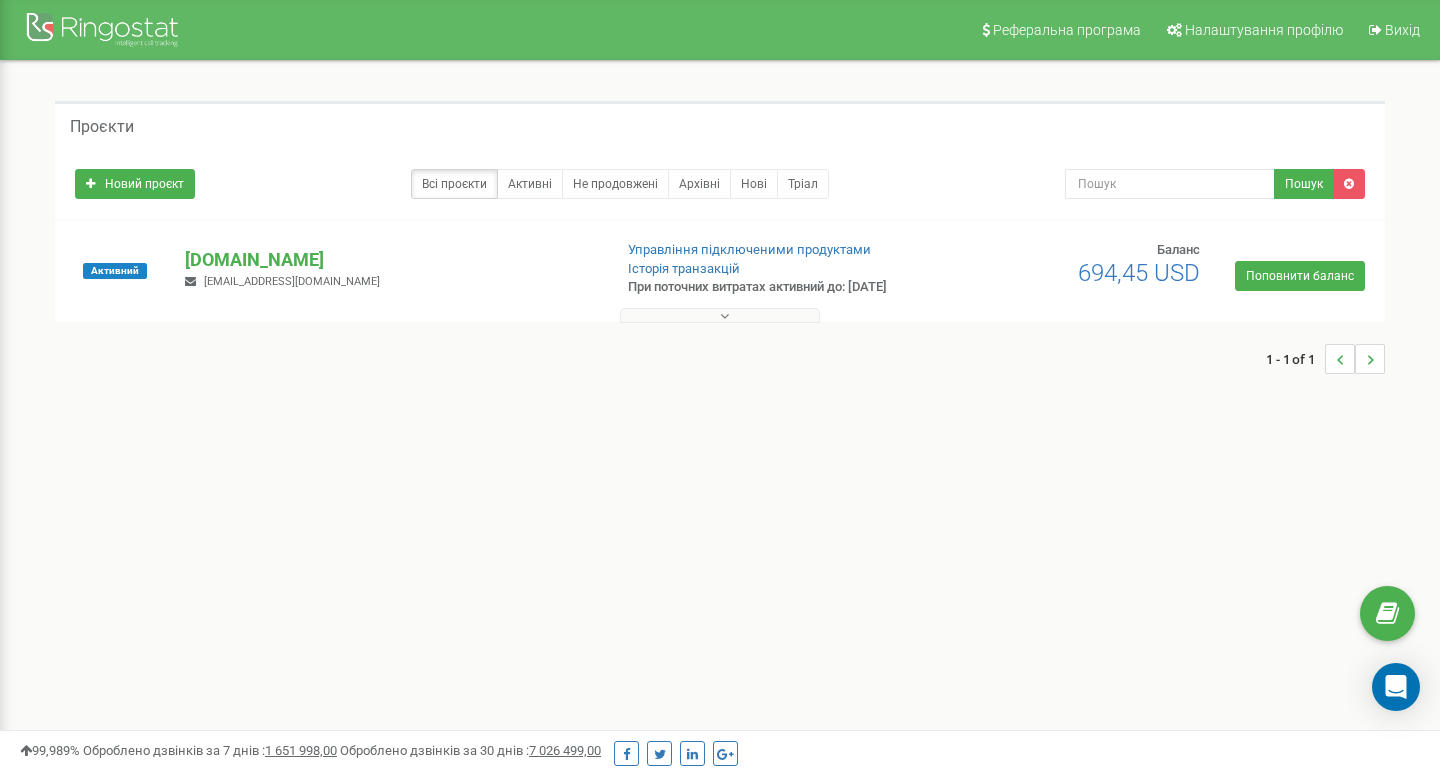 scroll, scrollTop: 0, scrollLeft: 0, axis: both 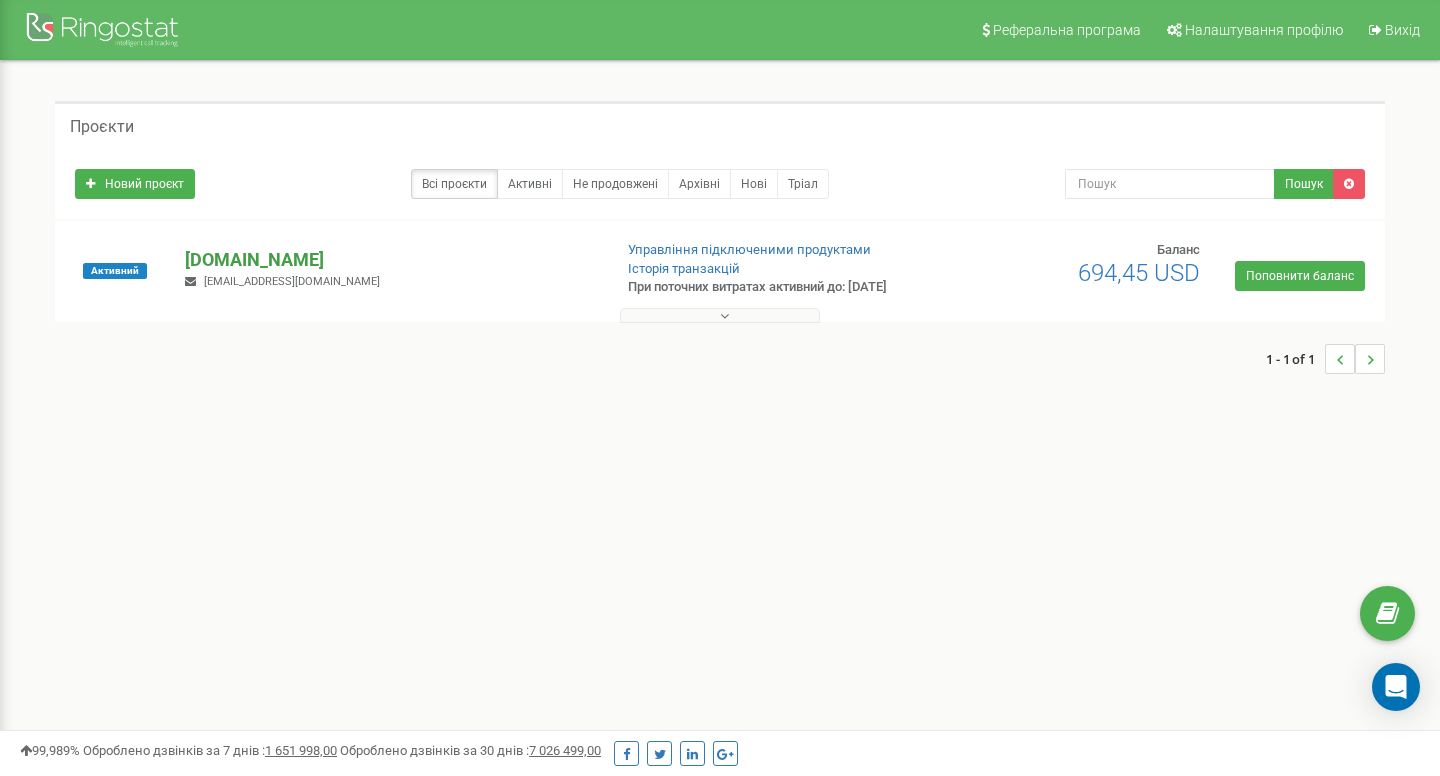 click on "[DOMAIN_NAME]" at bounding box center (390, 260) 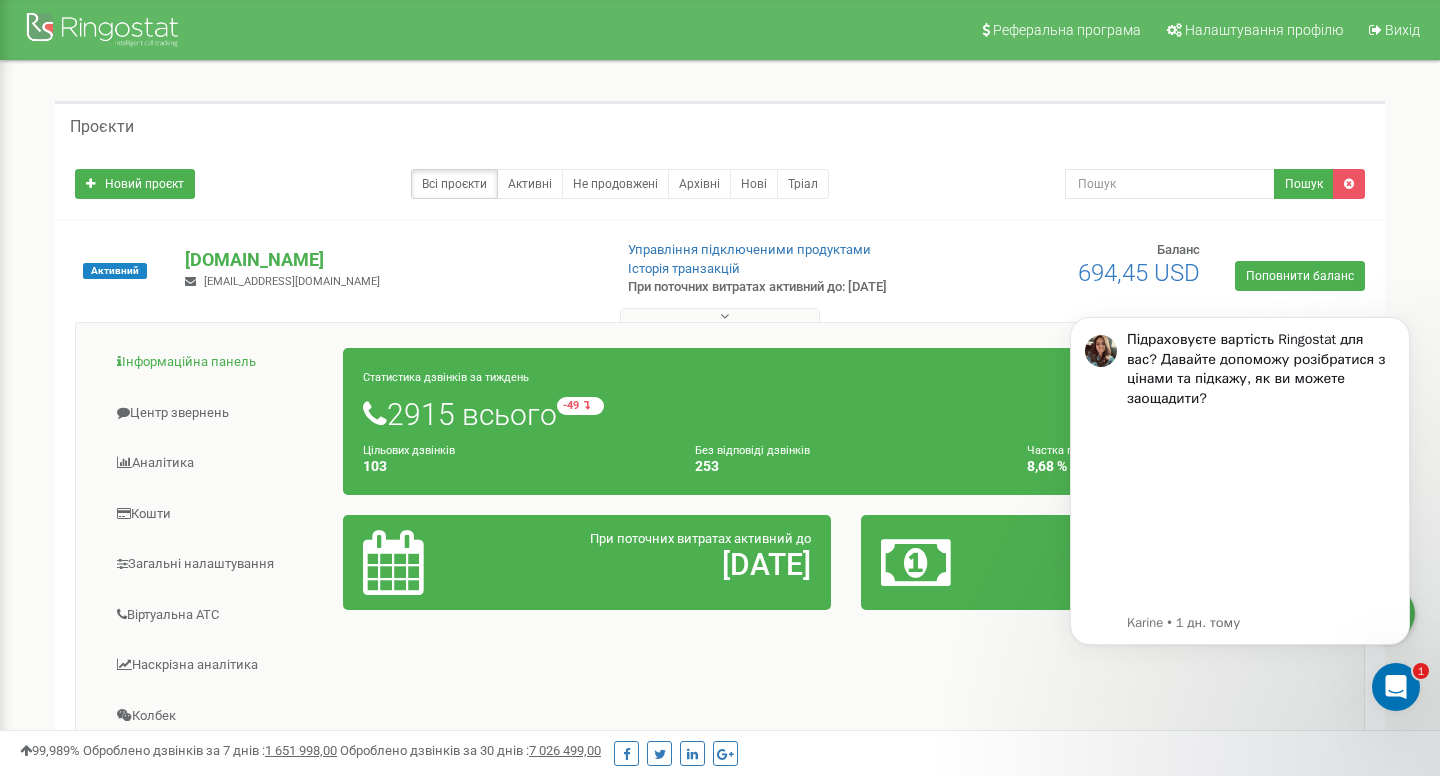 scroll, scrollTop: 0, scrollLeft: 0, axis: both 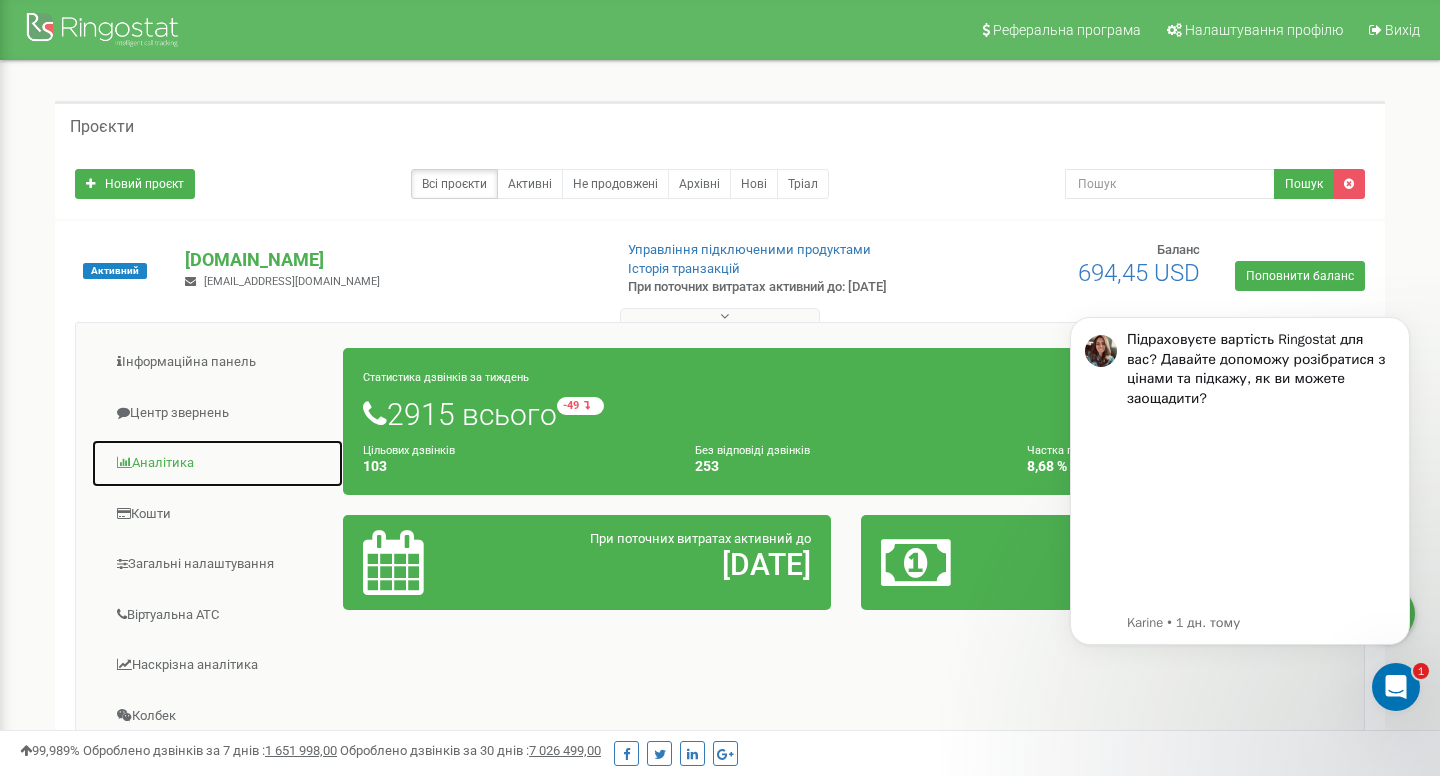 click on "Аналiтика" at bounding box center [217, 463] 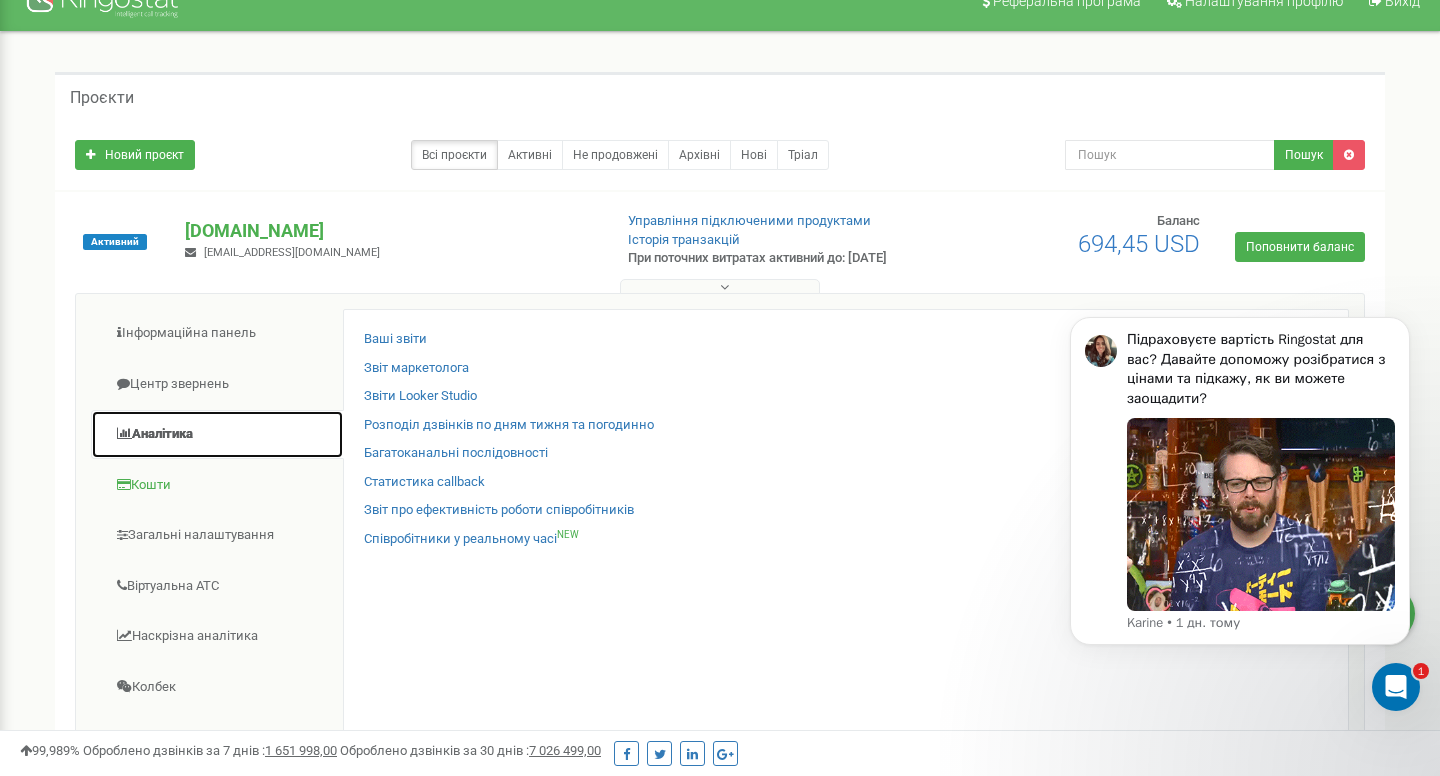 scroll, scrollTop: 37, scrollLeft: 0, axis: vertical 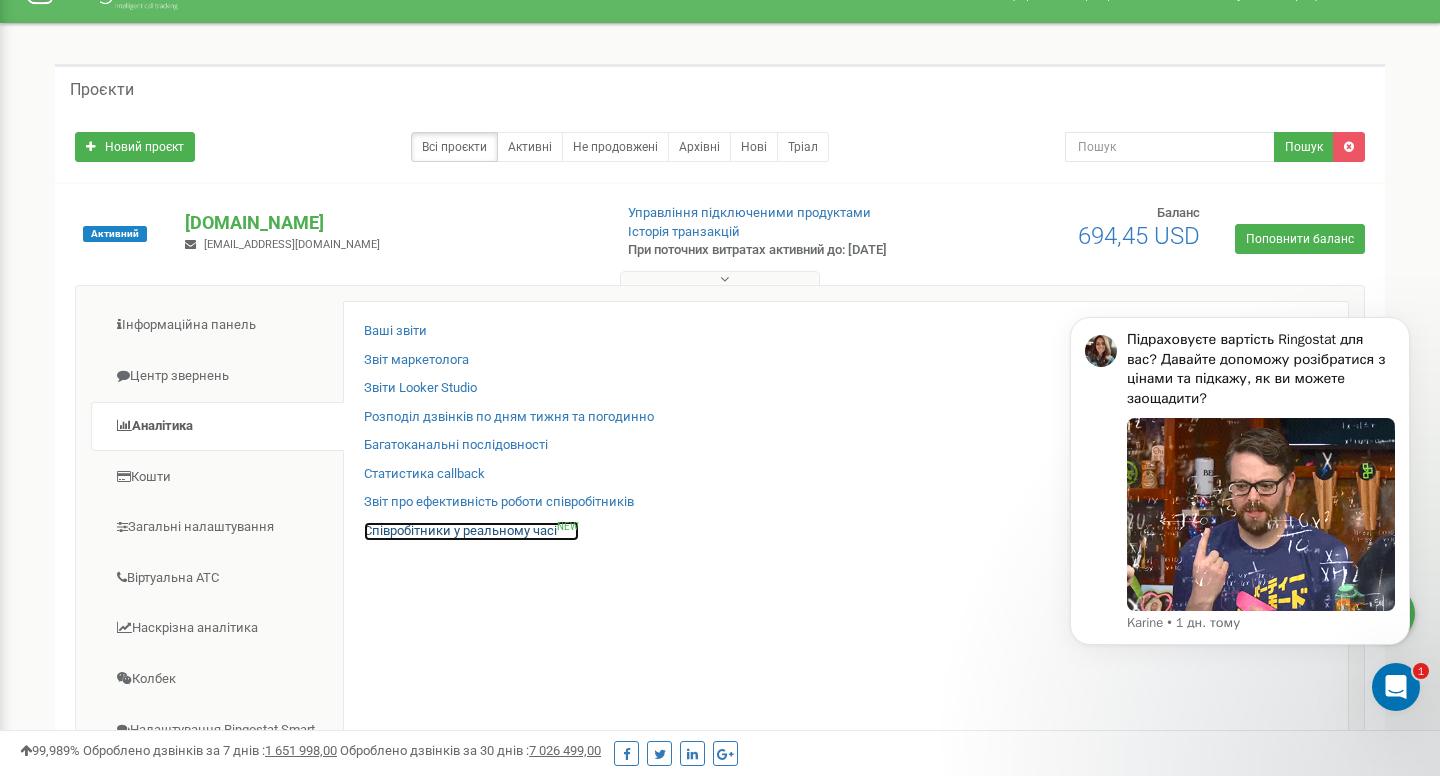 click on "Співробітники у реальному часі  NEW" at bounding box center (471, 531) 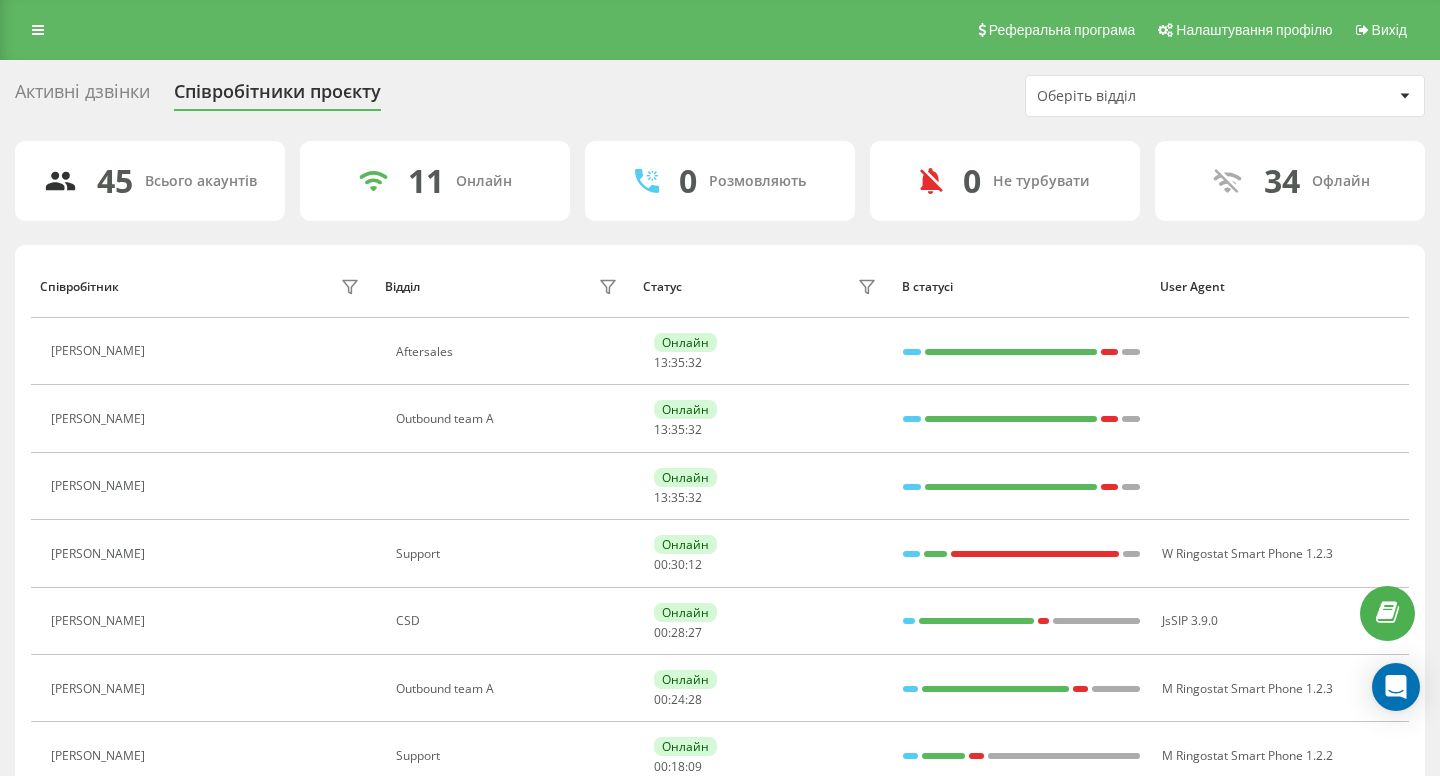scroll, scrollTop: 0, scrollLeft: 0, axis: both 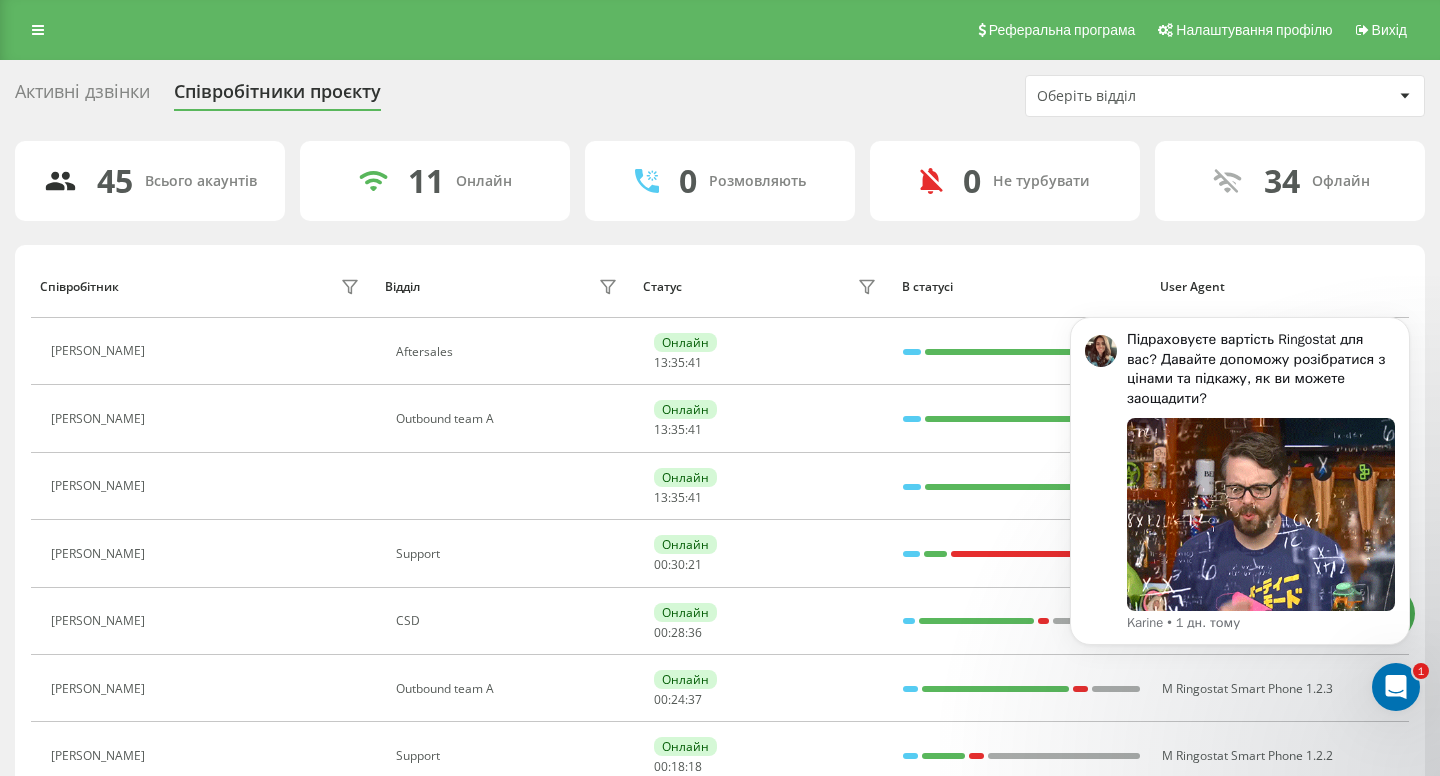 click on "Оберіть відділ" at bounding box center (1156, 96) 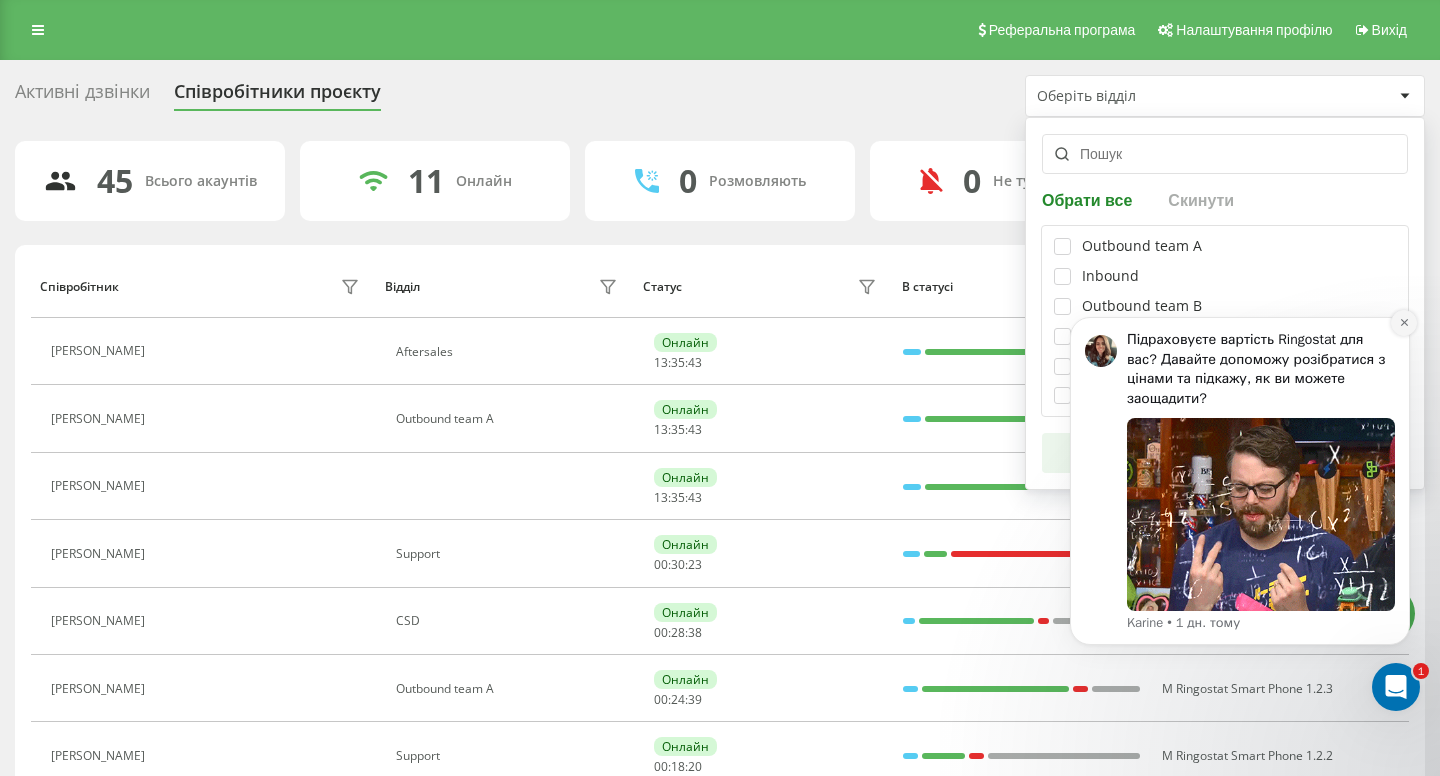 click 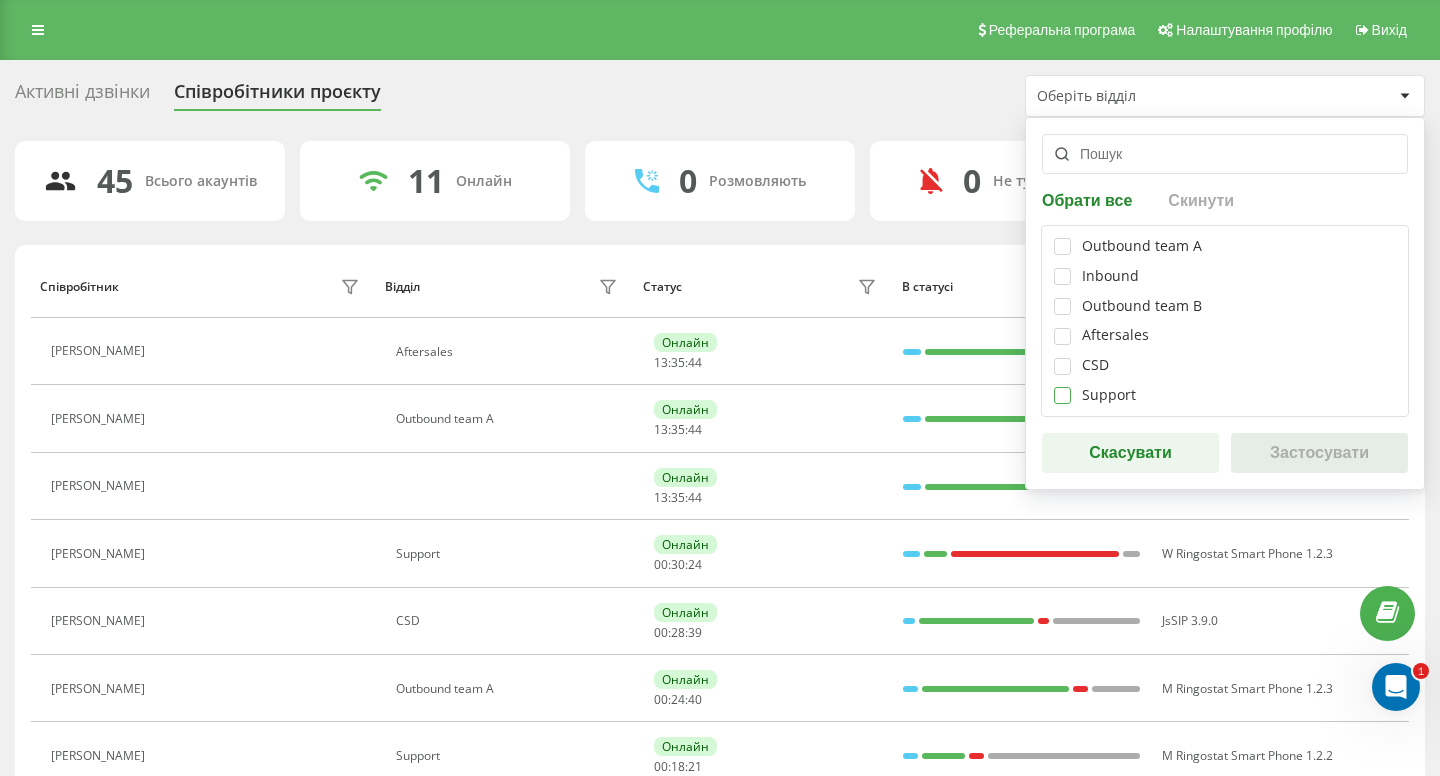 click at bounding box center (1062, 387) 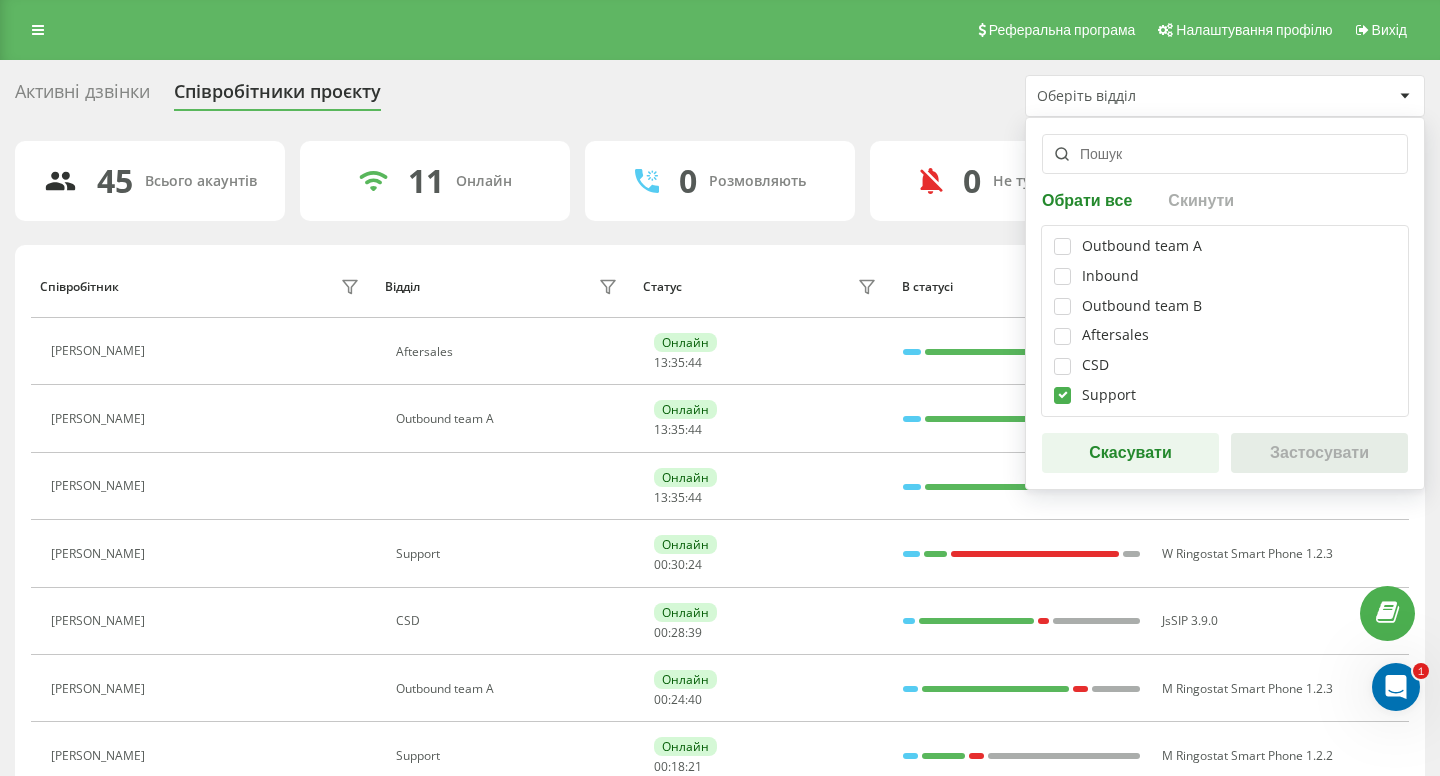 checkbox on "true" 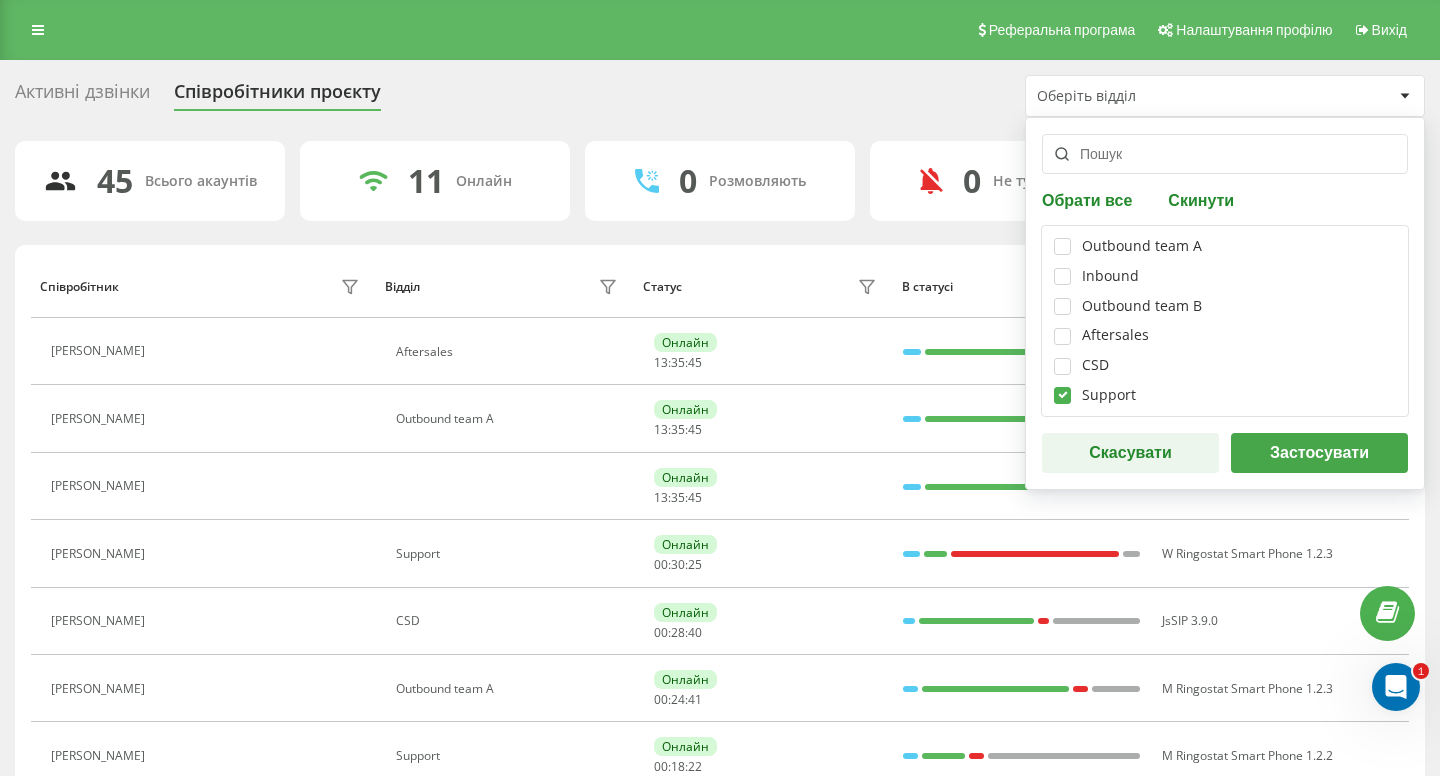 click on "Застосувати" at bounding box center (1319, 453) 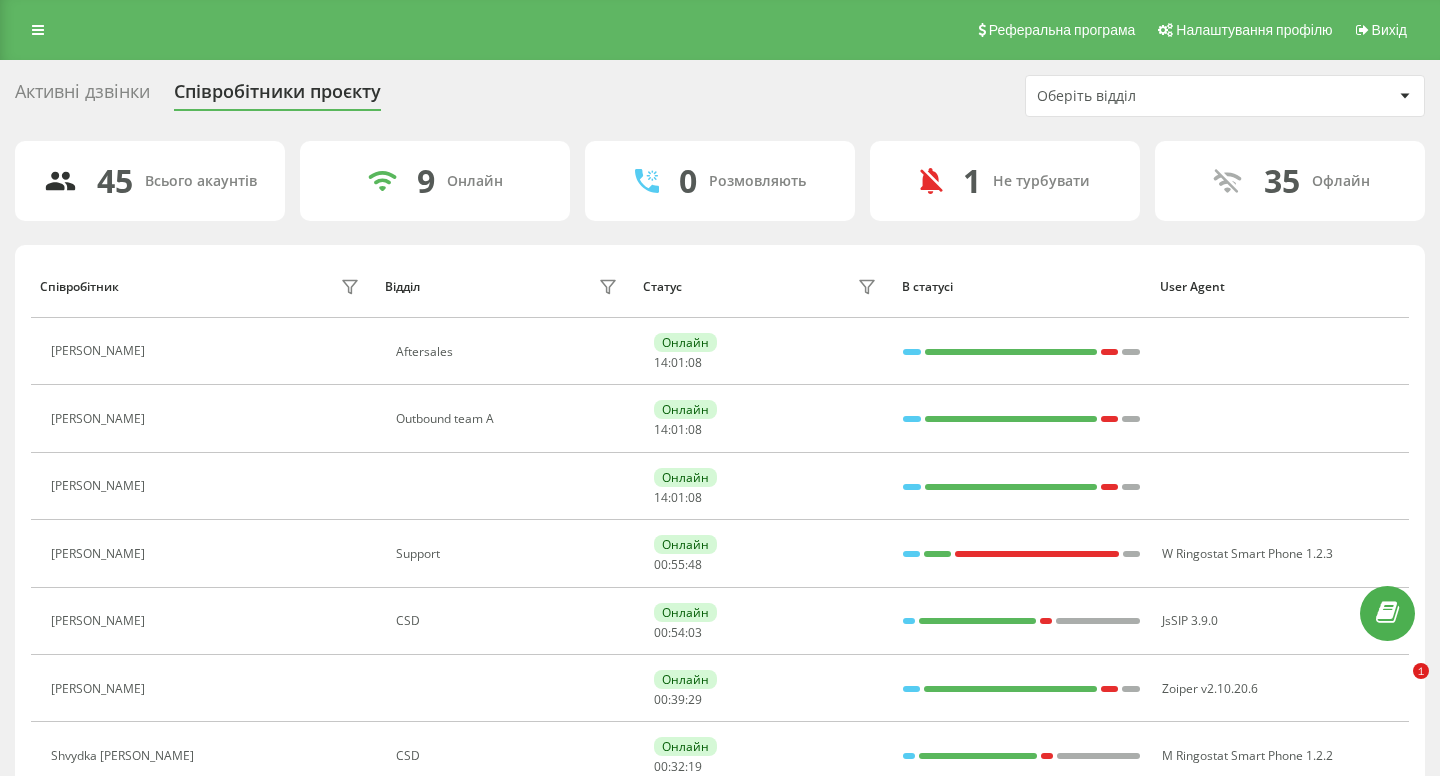 scroll, scrollTop: 0, scrollLeft: 0, axis: both 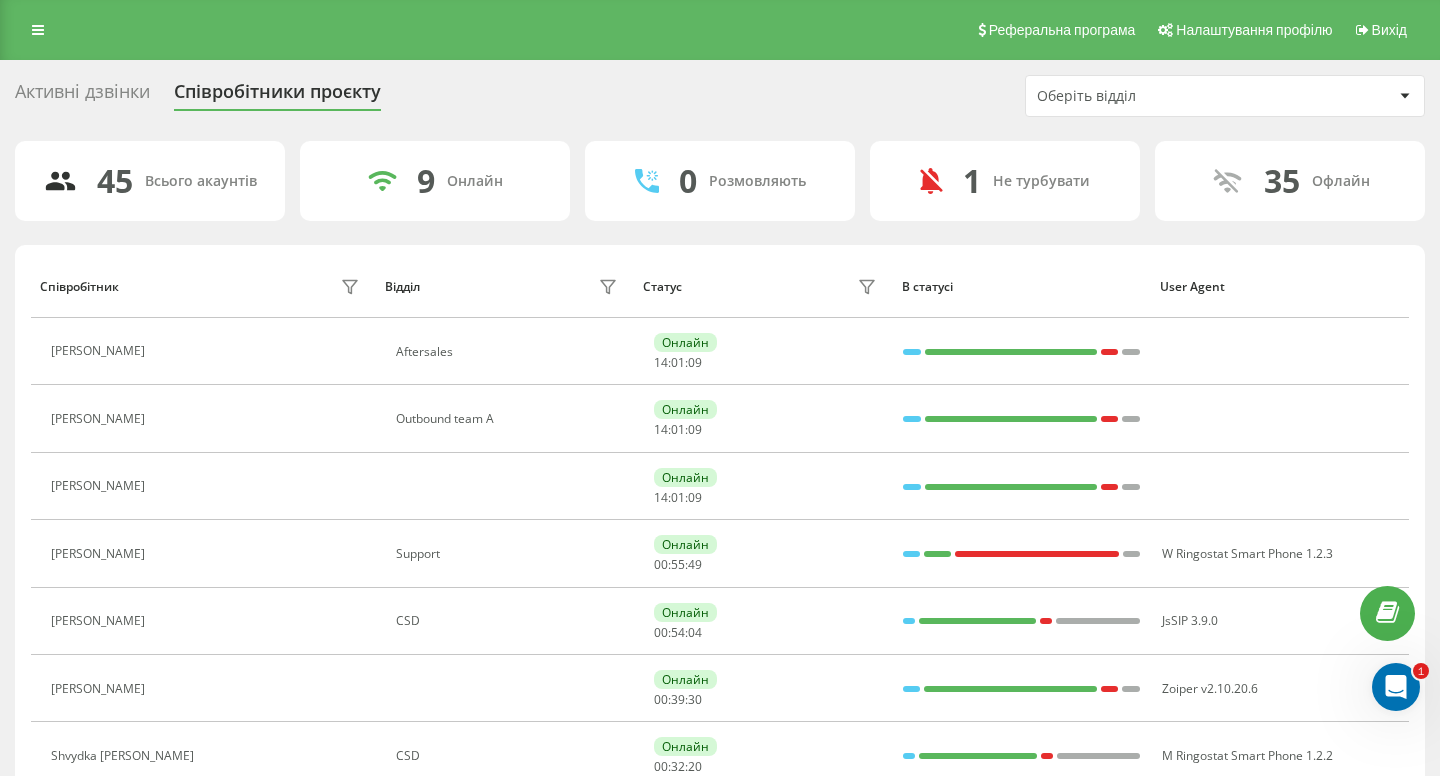 click on "Оберіть відділ" at bounding box center [1156, 96] 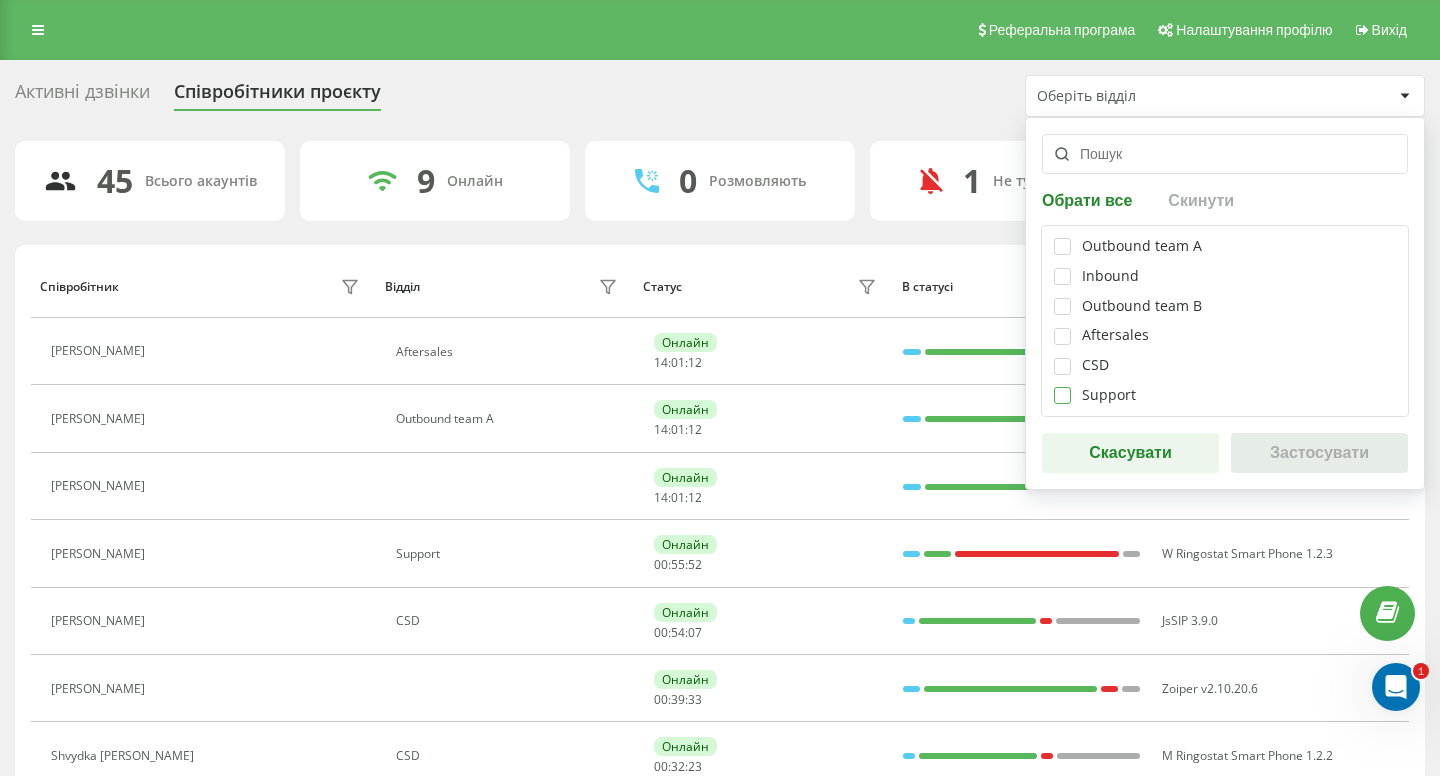 click at bounding box center [1062, 387] 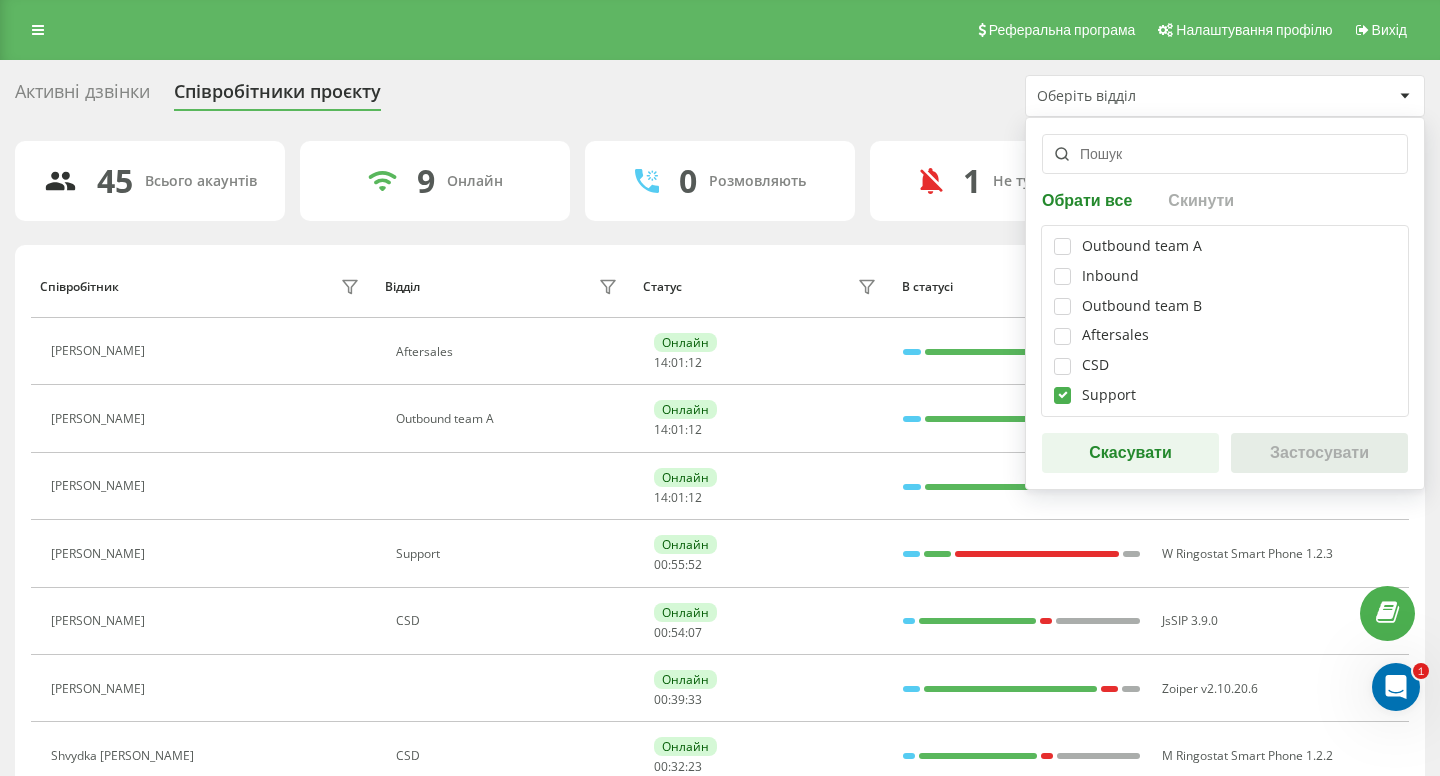 checkbox on "true" 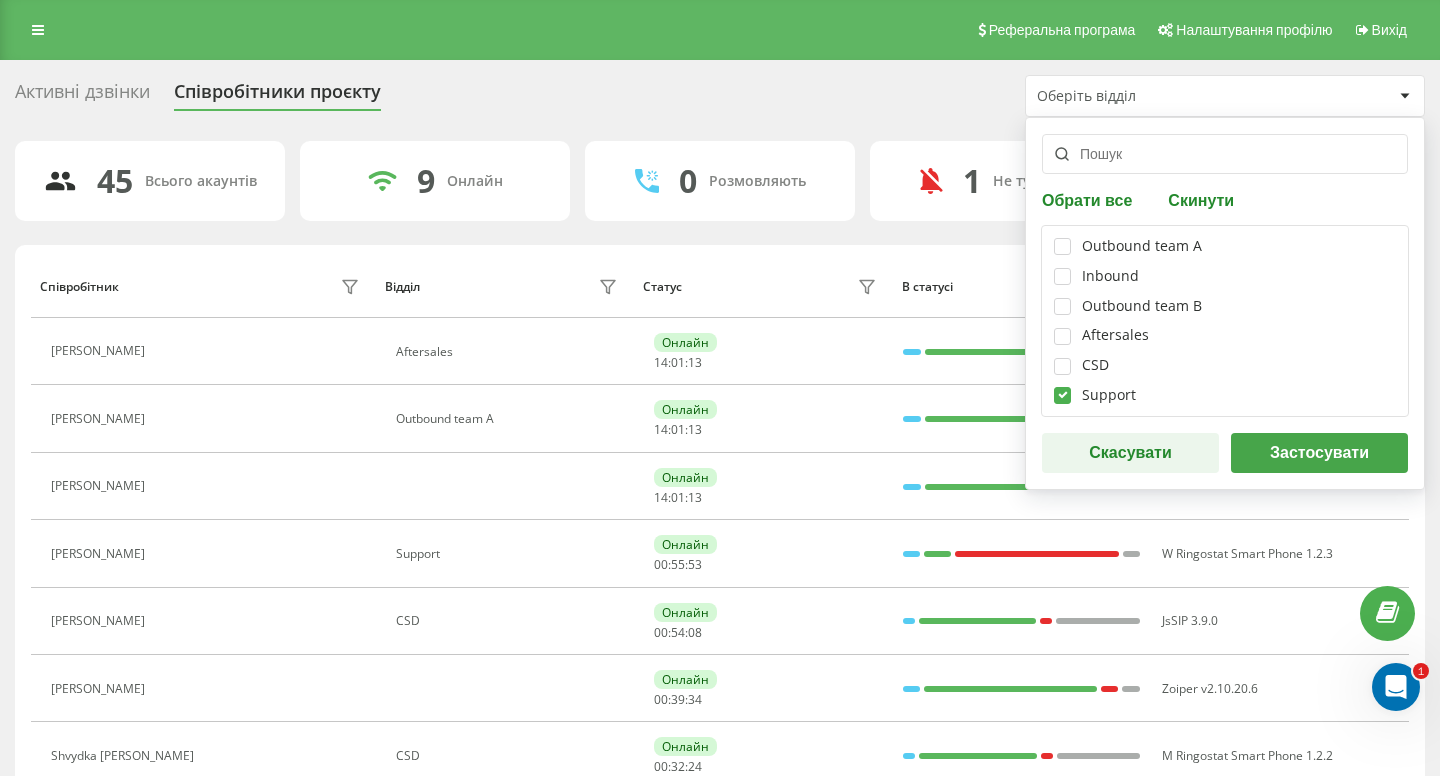 click on "Застосувати" at bounding box center (1319, 453) 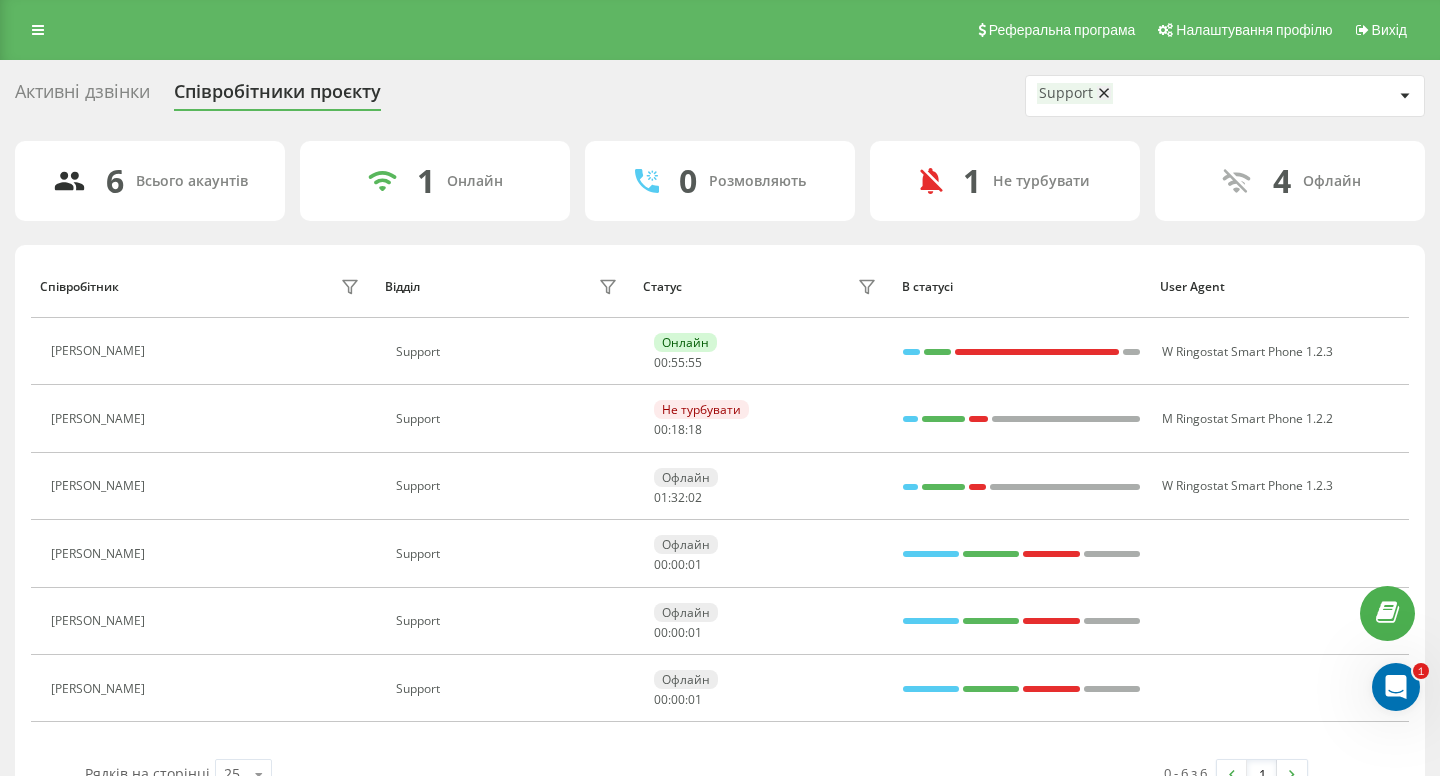click on "Реферальна програма Налаштування профілю Вихід" at bounding box center (720, 30) 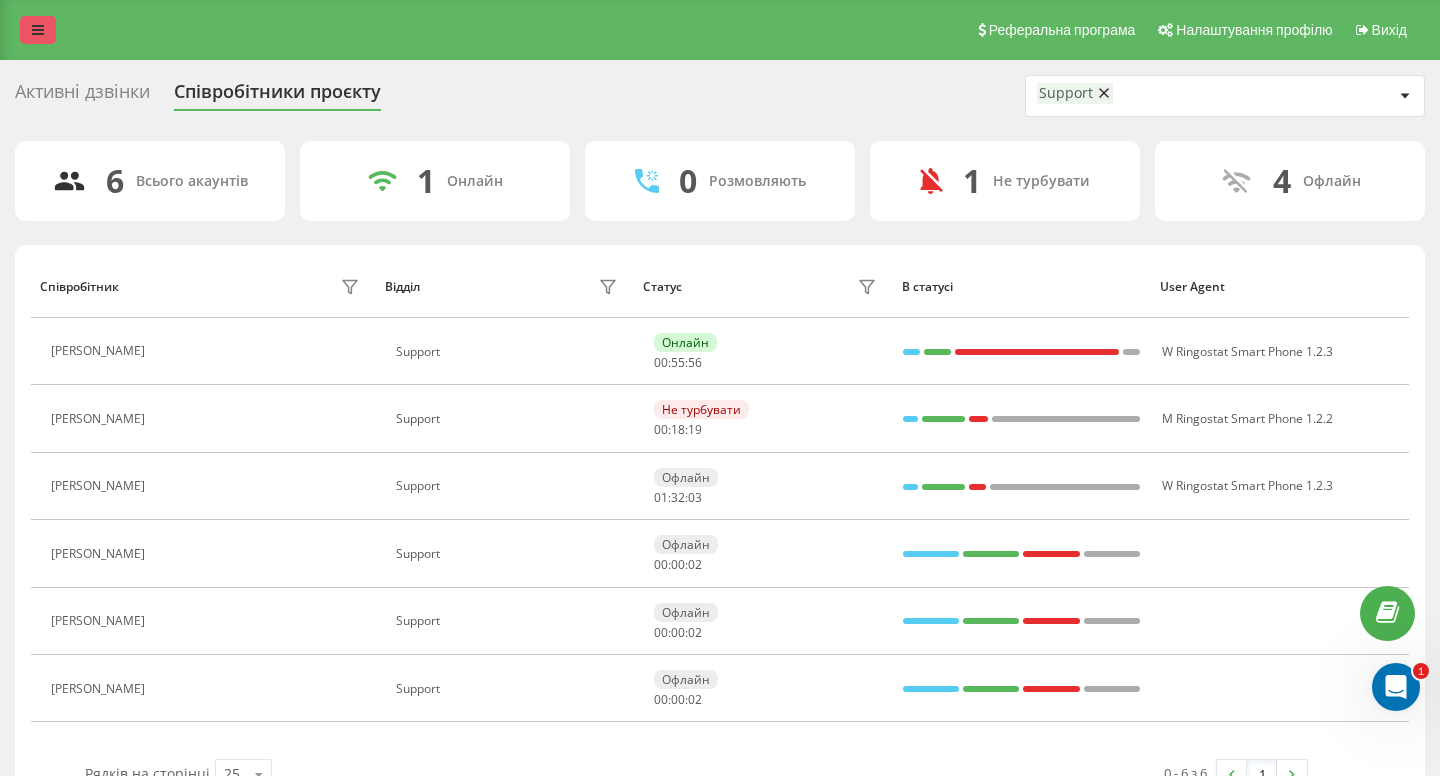 click at bounding box center [38, 30] 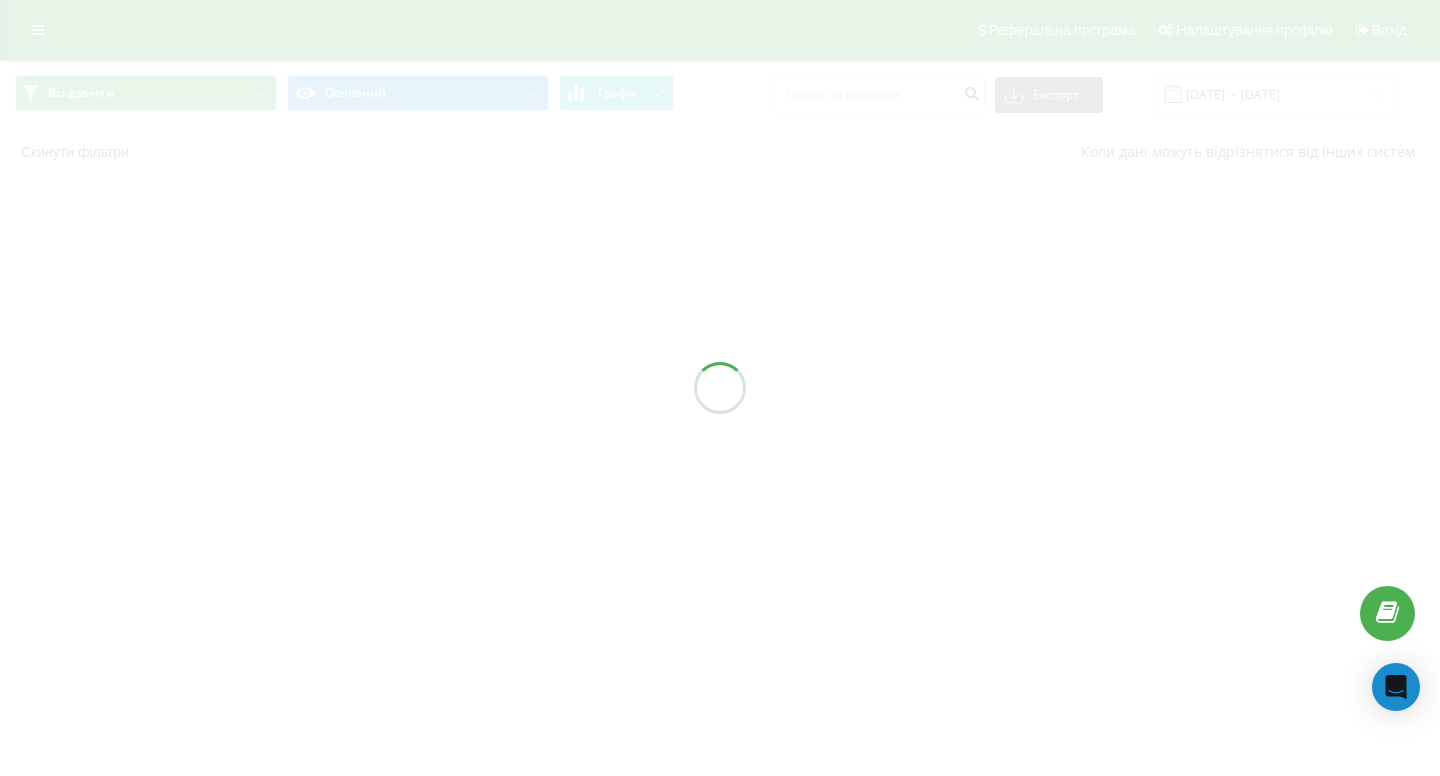 scroll, scrollTop: 0, scrollLeft: 0, axis: both 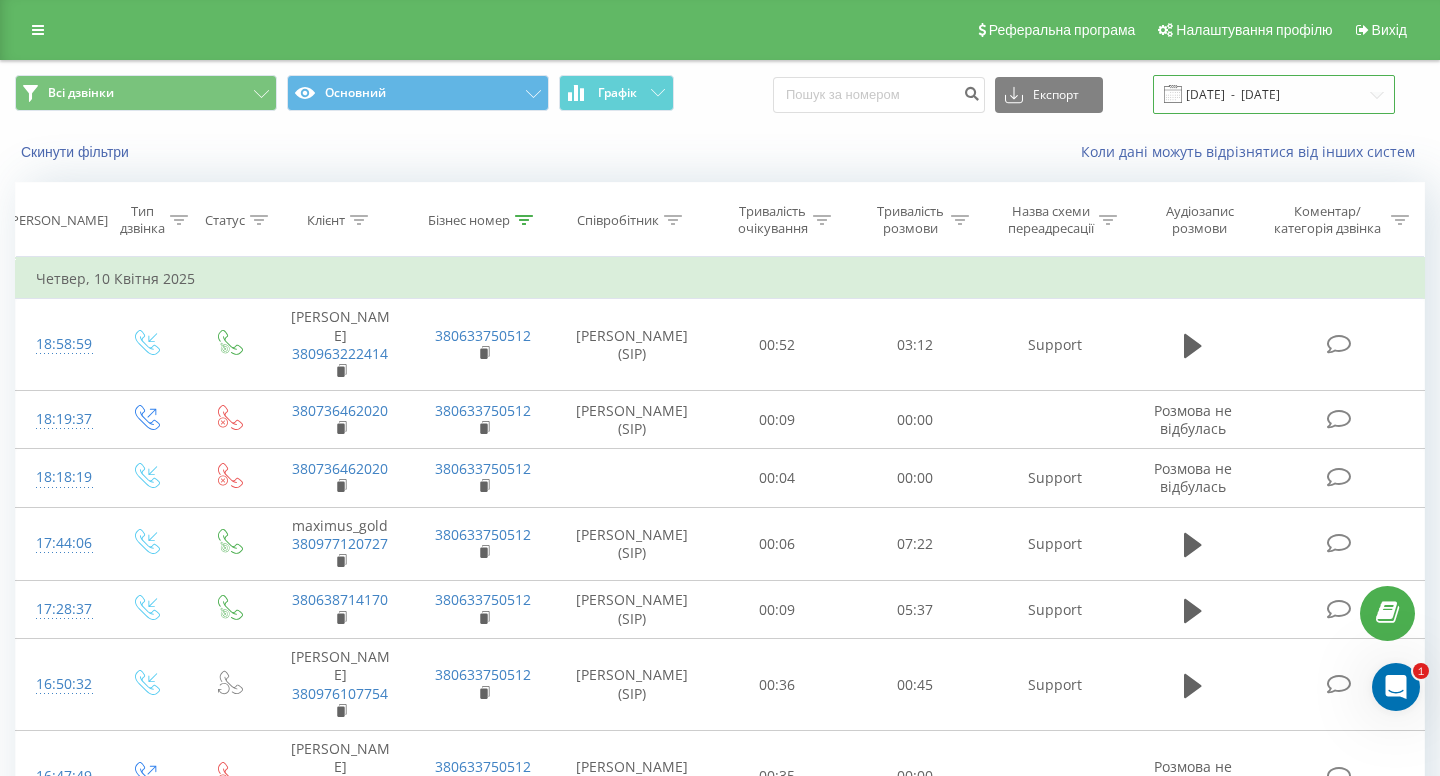 click on "10.04.2025  -  10.04.2025" at bounding box center (1274, 94) 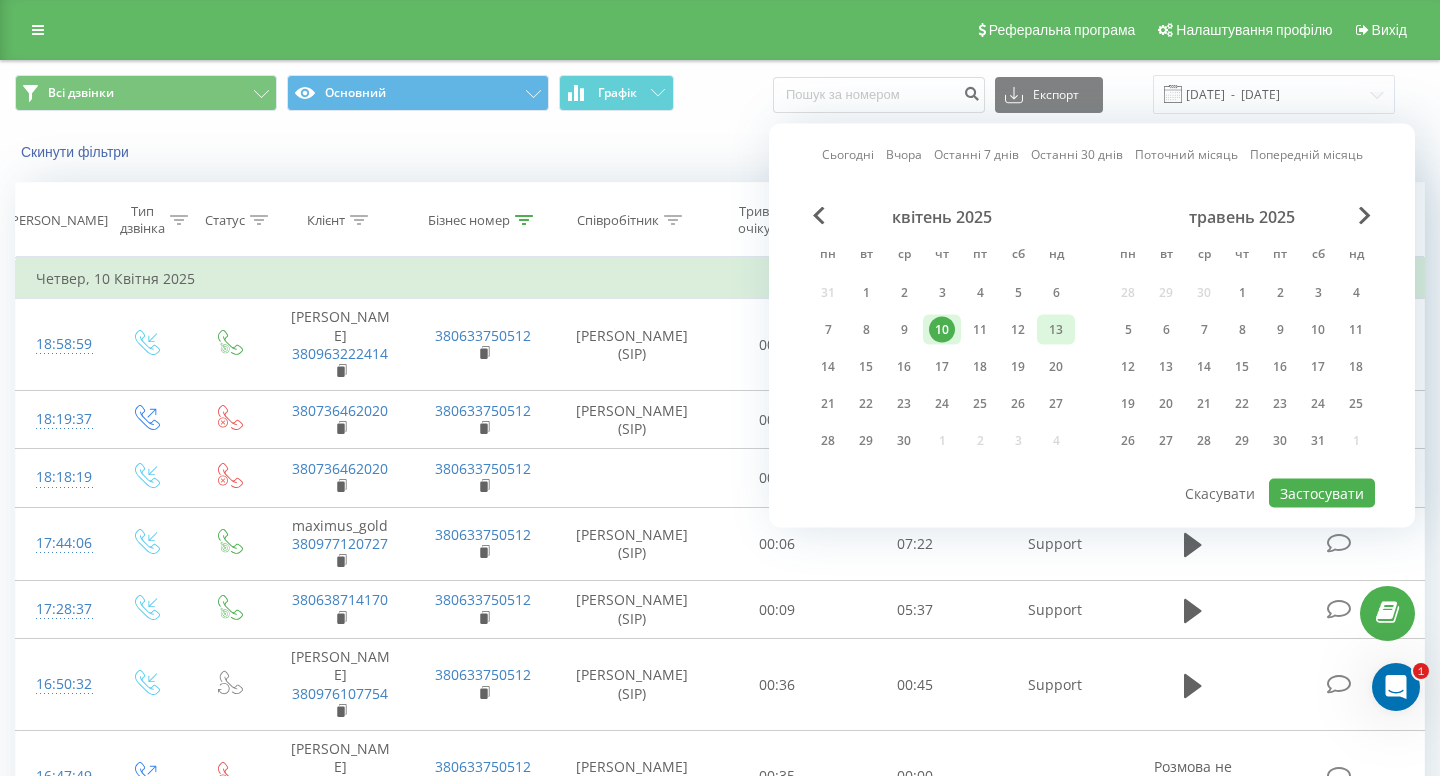 click on "13" at bounding box center (1056, 330) 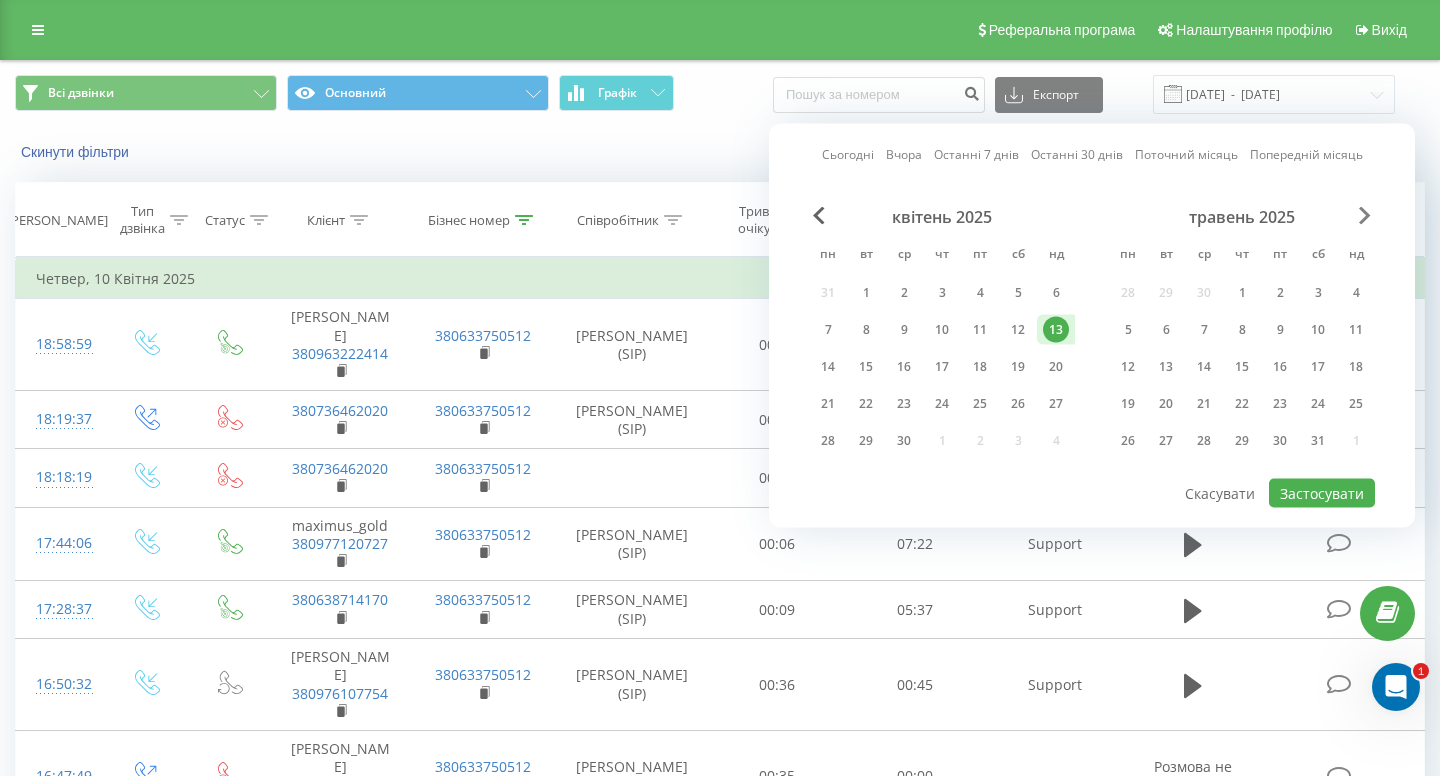 click at bounding box center [1365, 216] 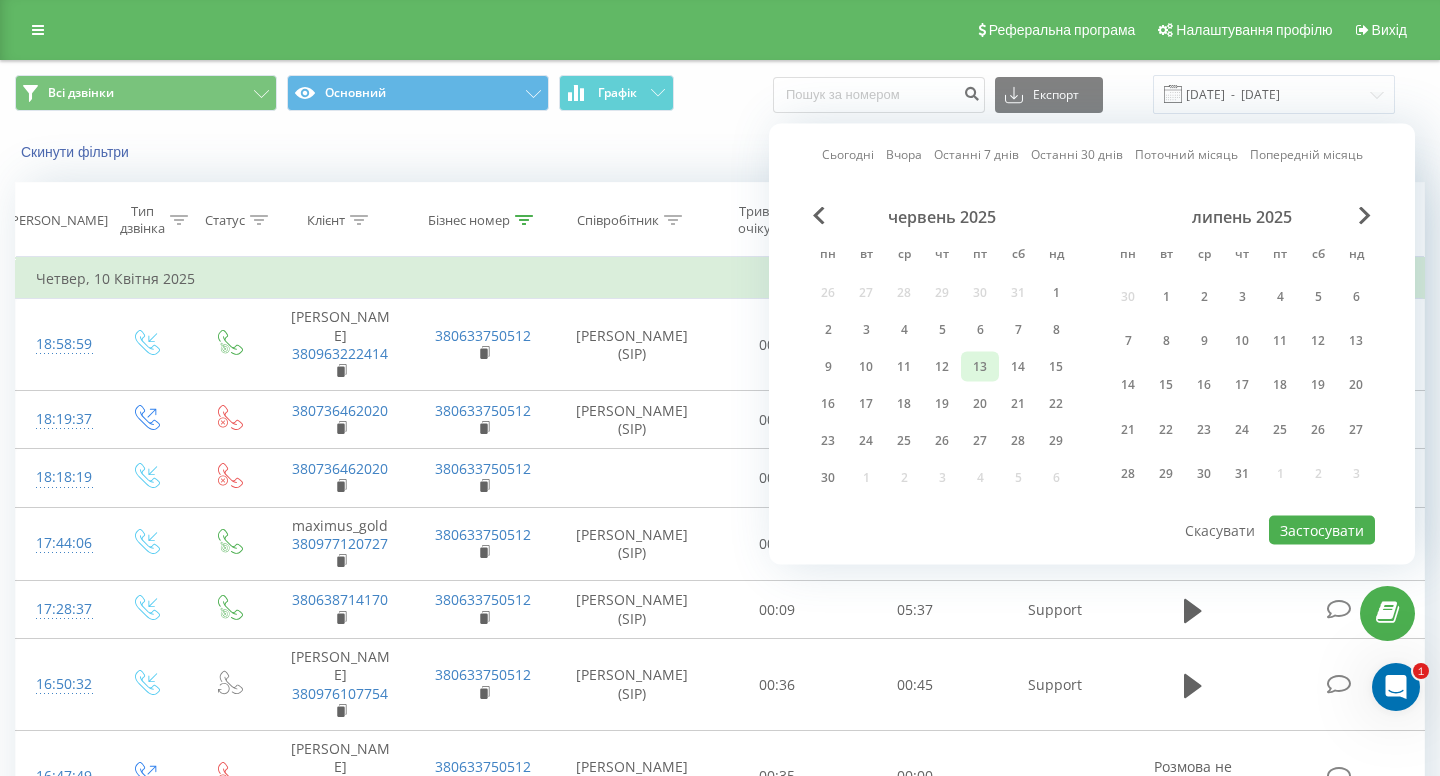 click on "13" at bounding box center (980, 367) 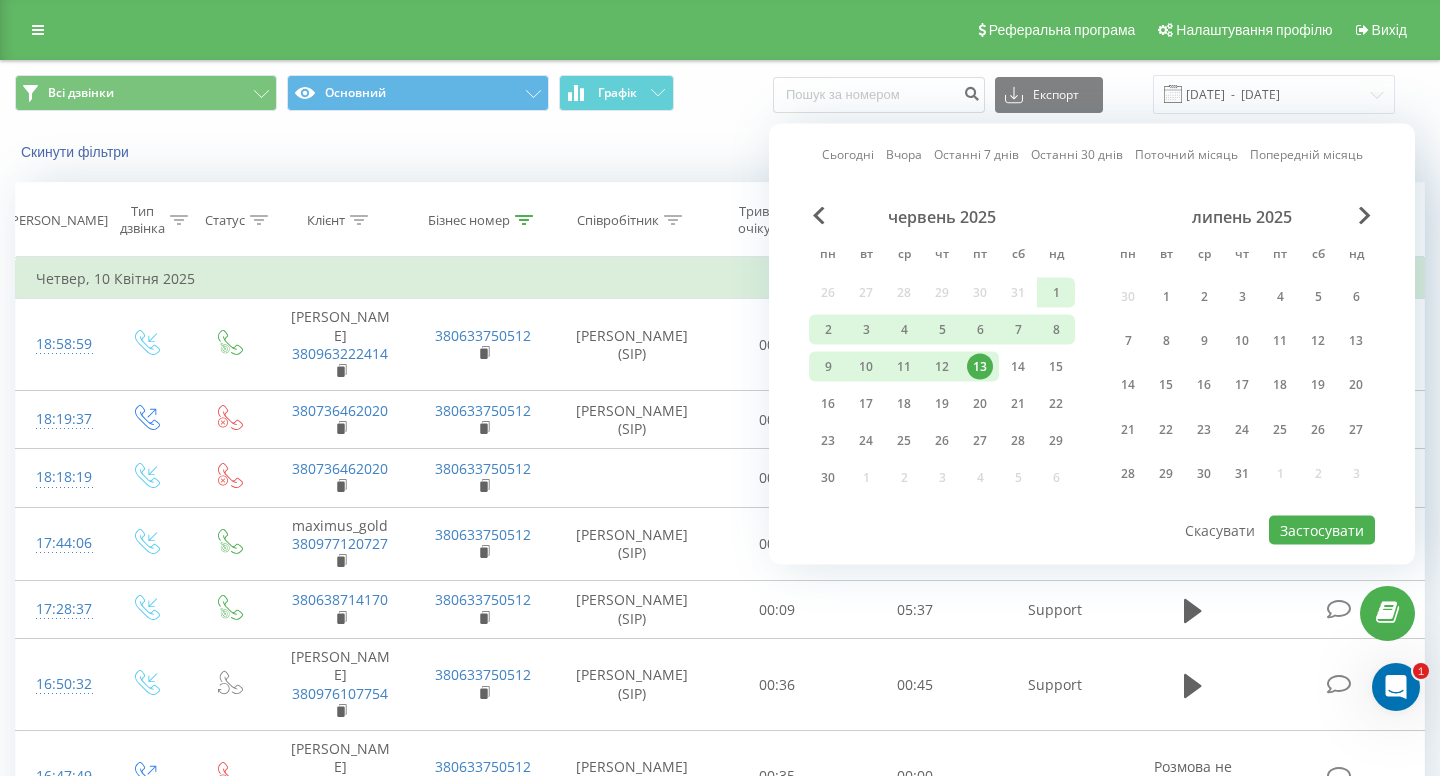 click on "13" at bounding box center (980, 367) 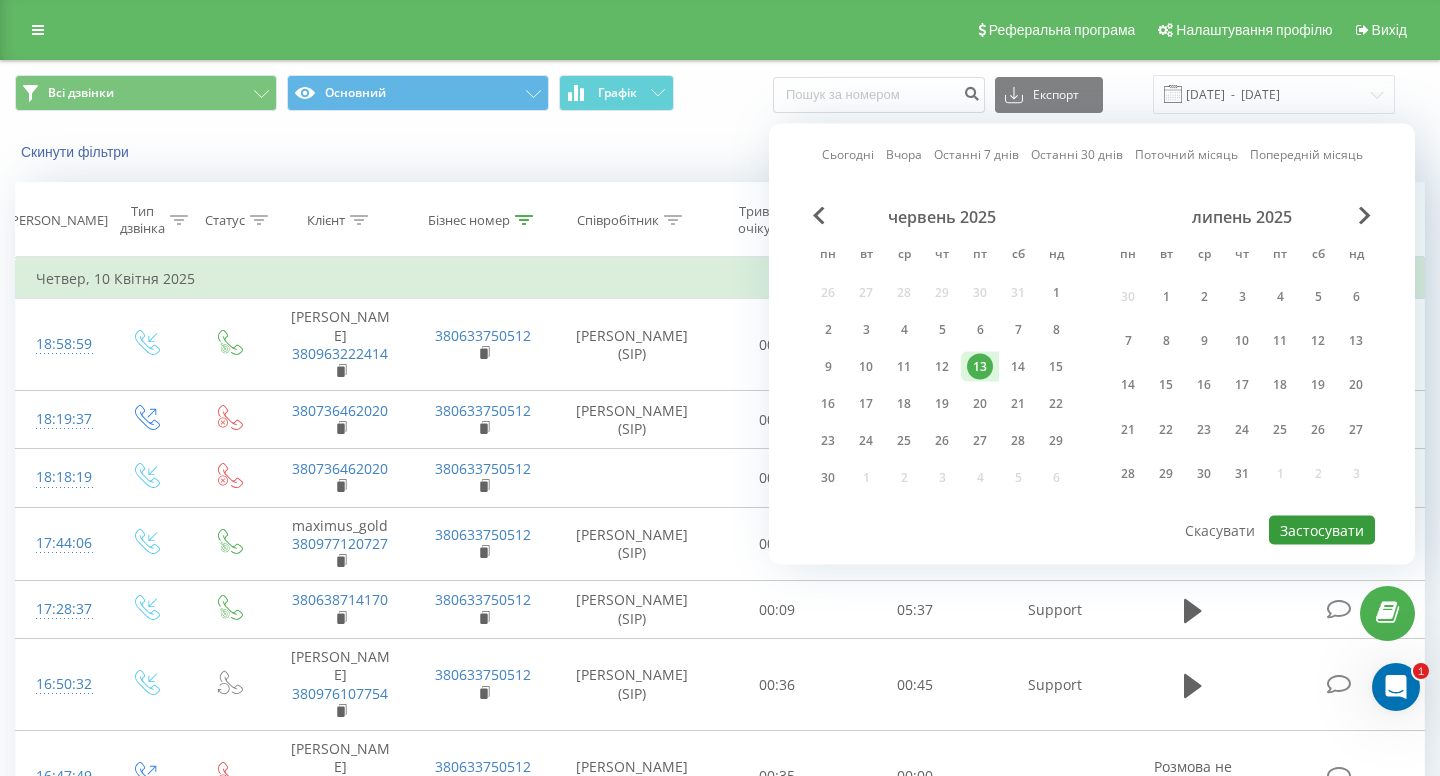 click on "Застосувати" at bounding box center [1322, 530] 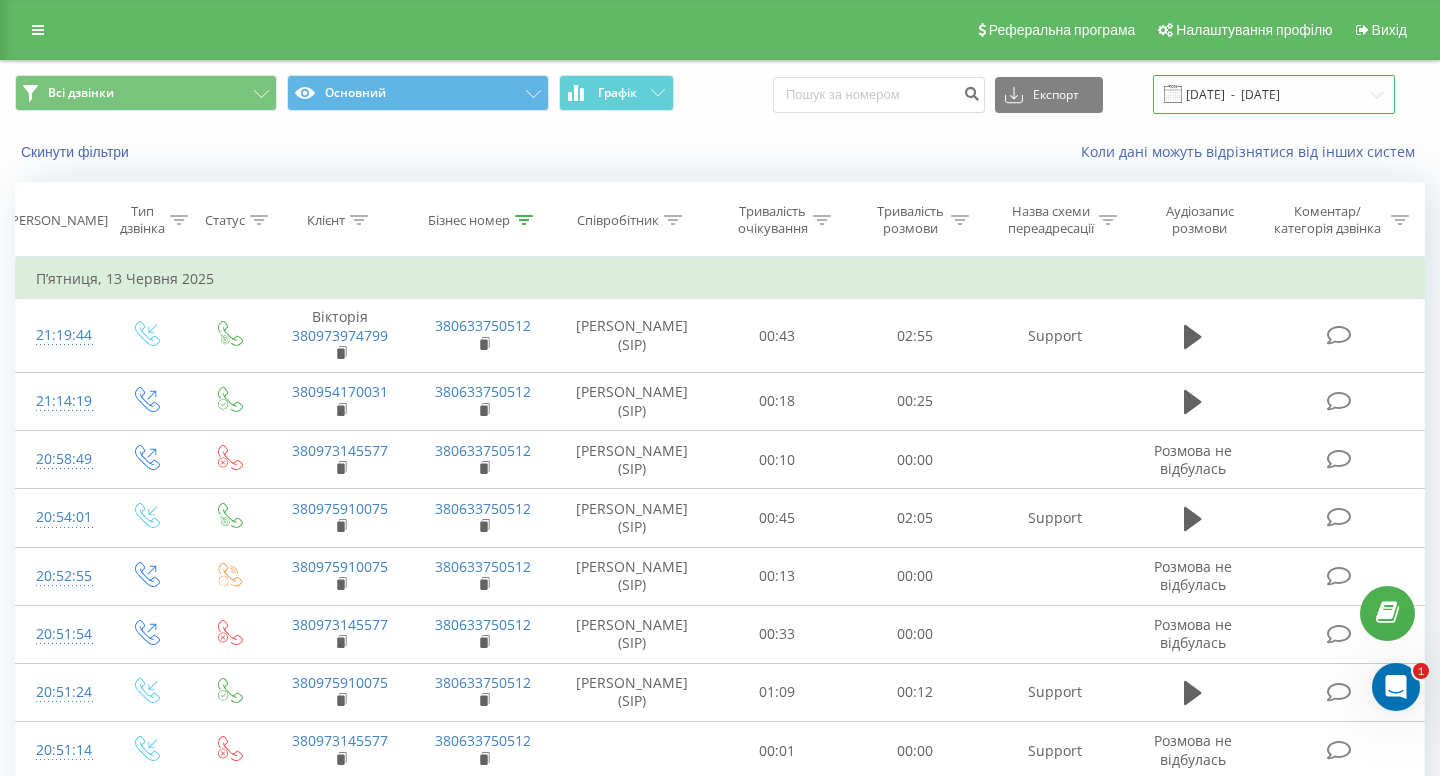 click on "13.06.2025  -  13.06.2025" at bounding box center (1274, 94) 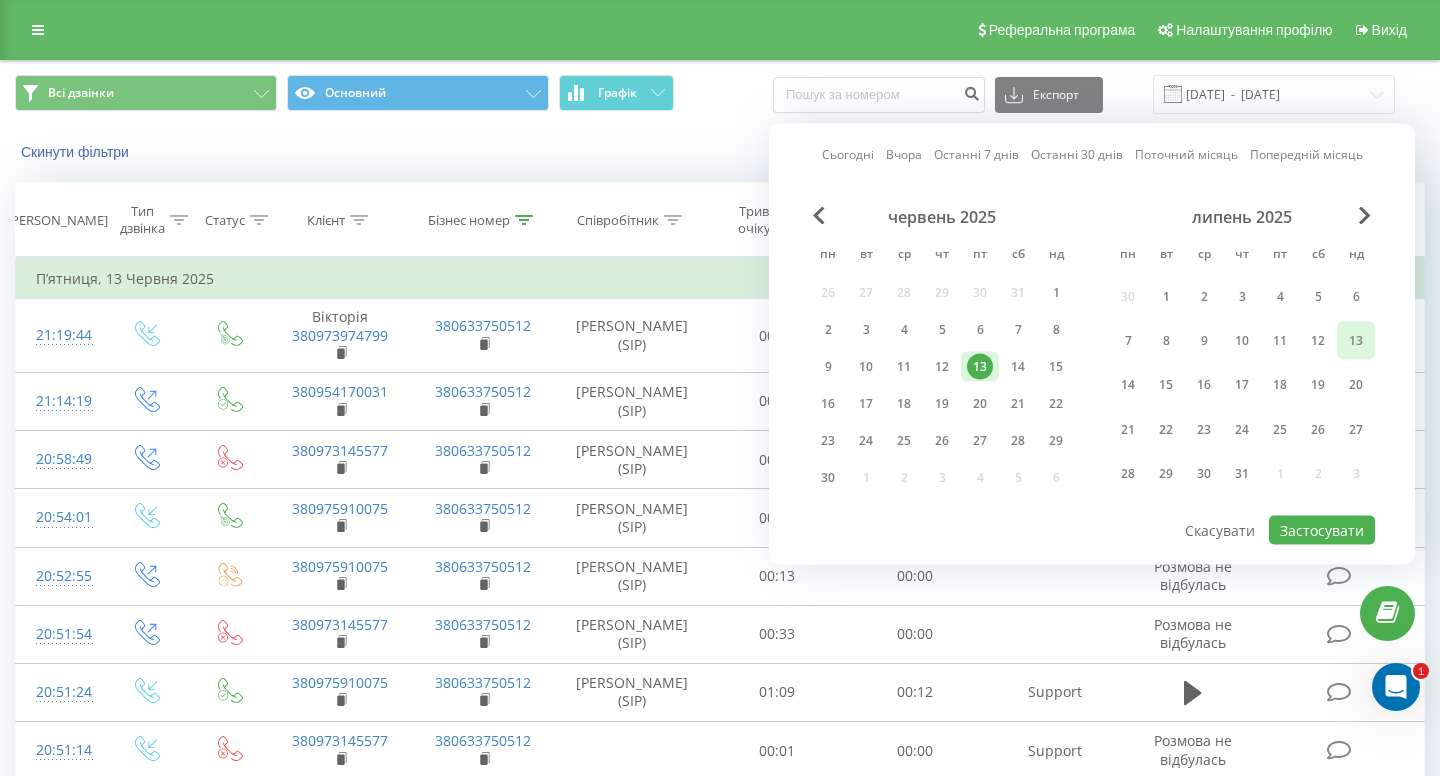click on "13" at bounding box center [1356, 341] 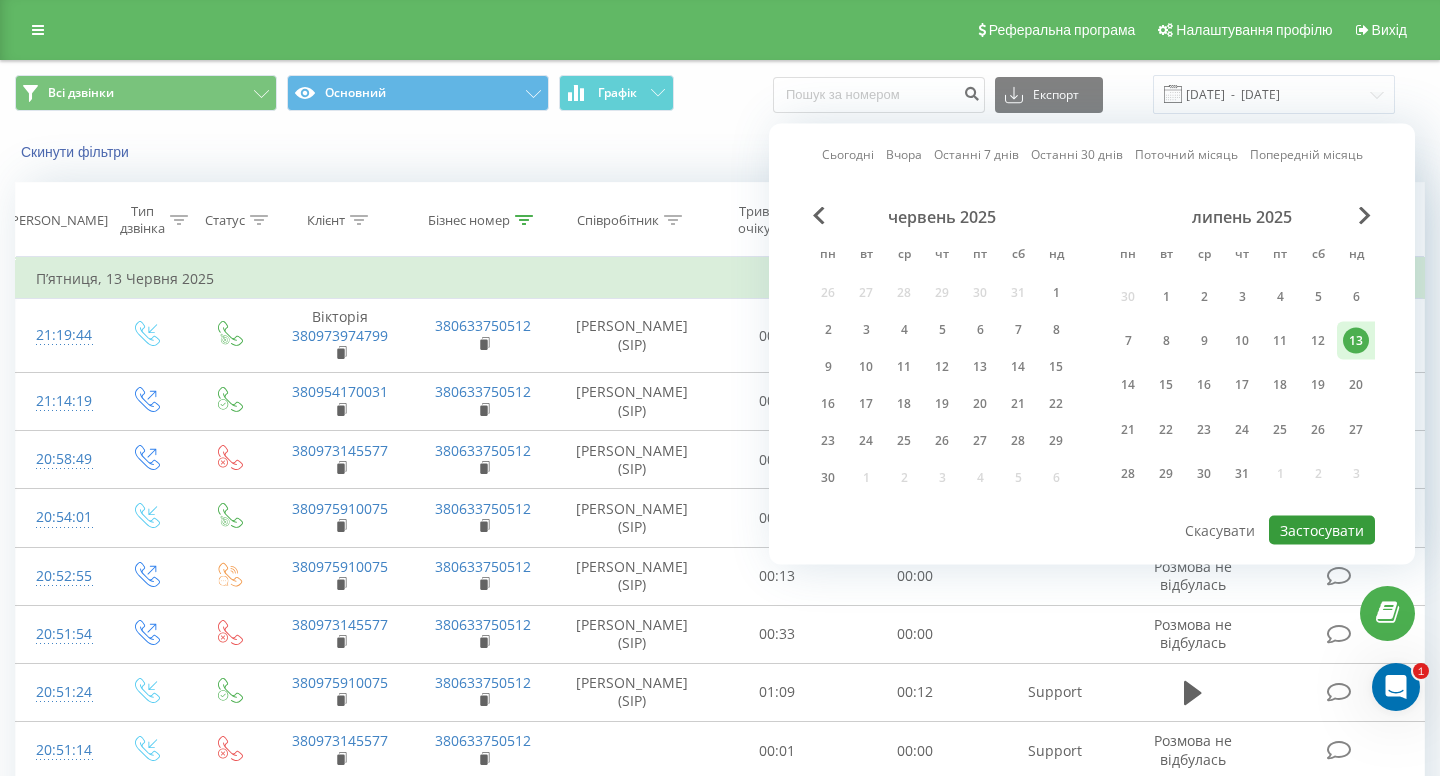 click on "Застосувати" at bounding box center (1322, 530) 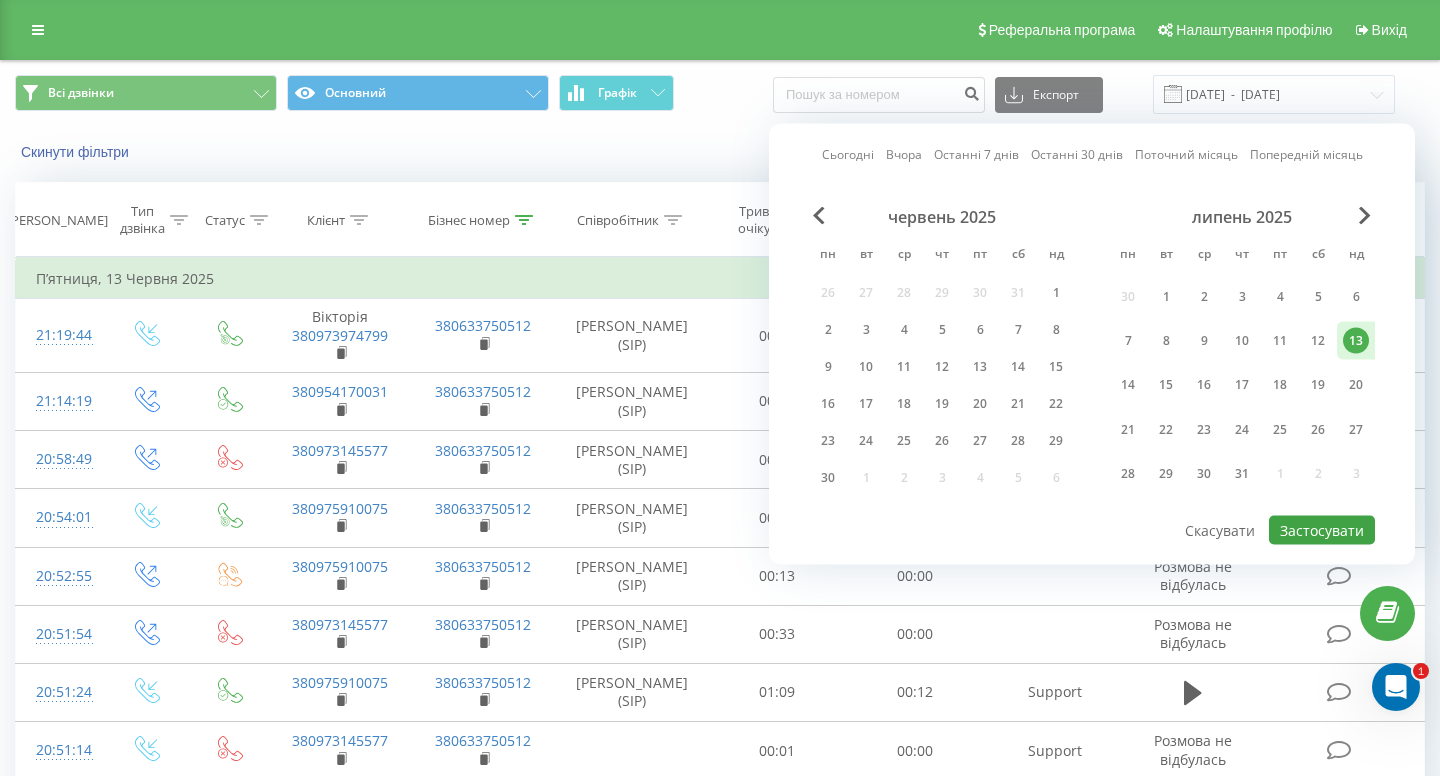 type on "[DATE]  -  [DATE]" 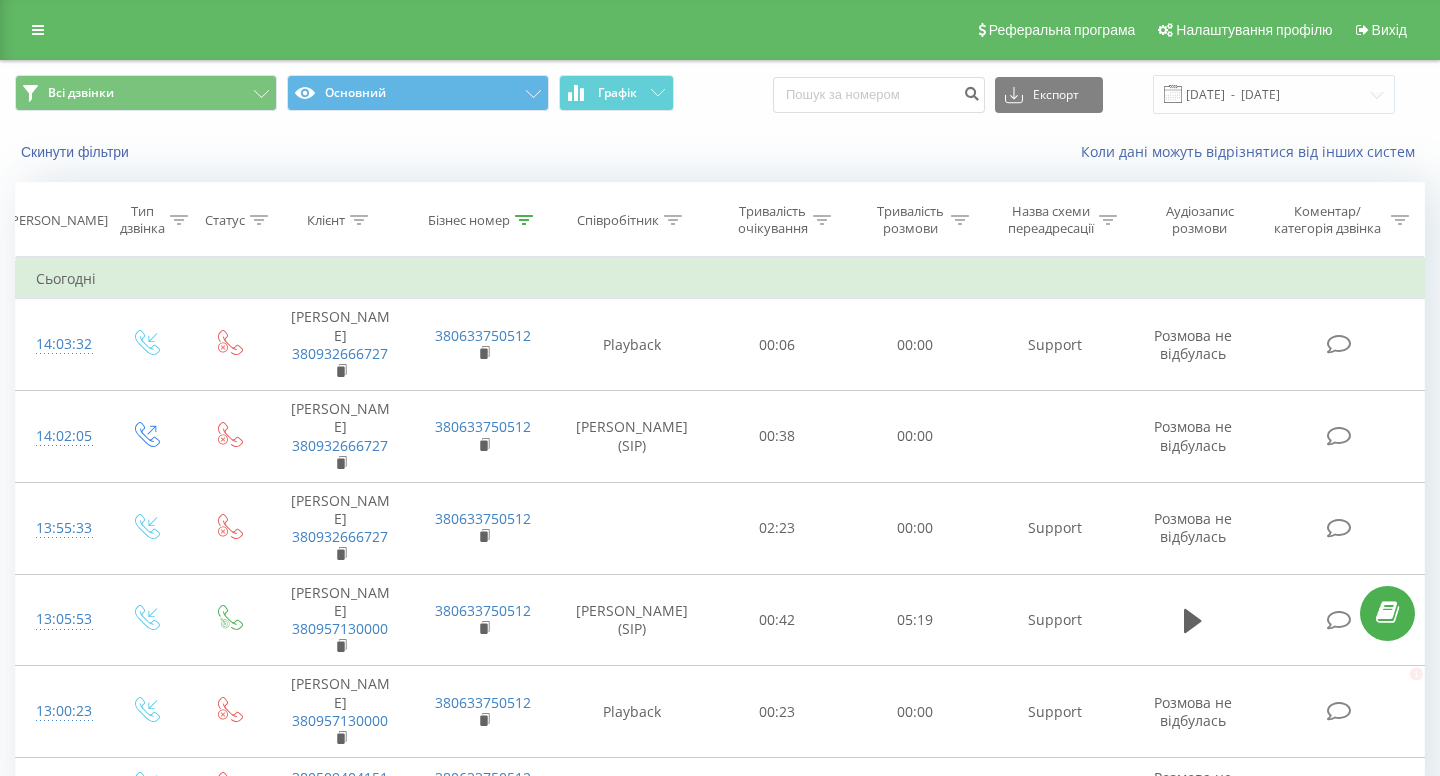 scroll, scrollTop: 0, scrollLeft: 0, axis: both 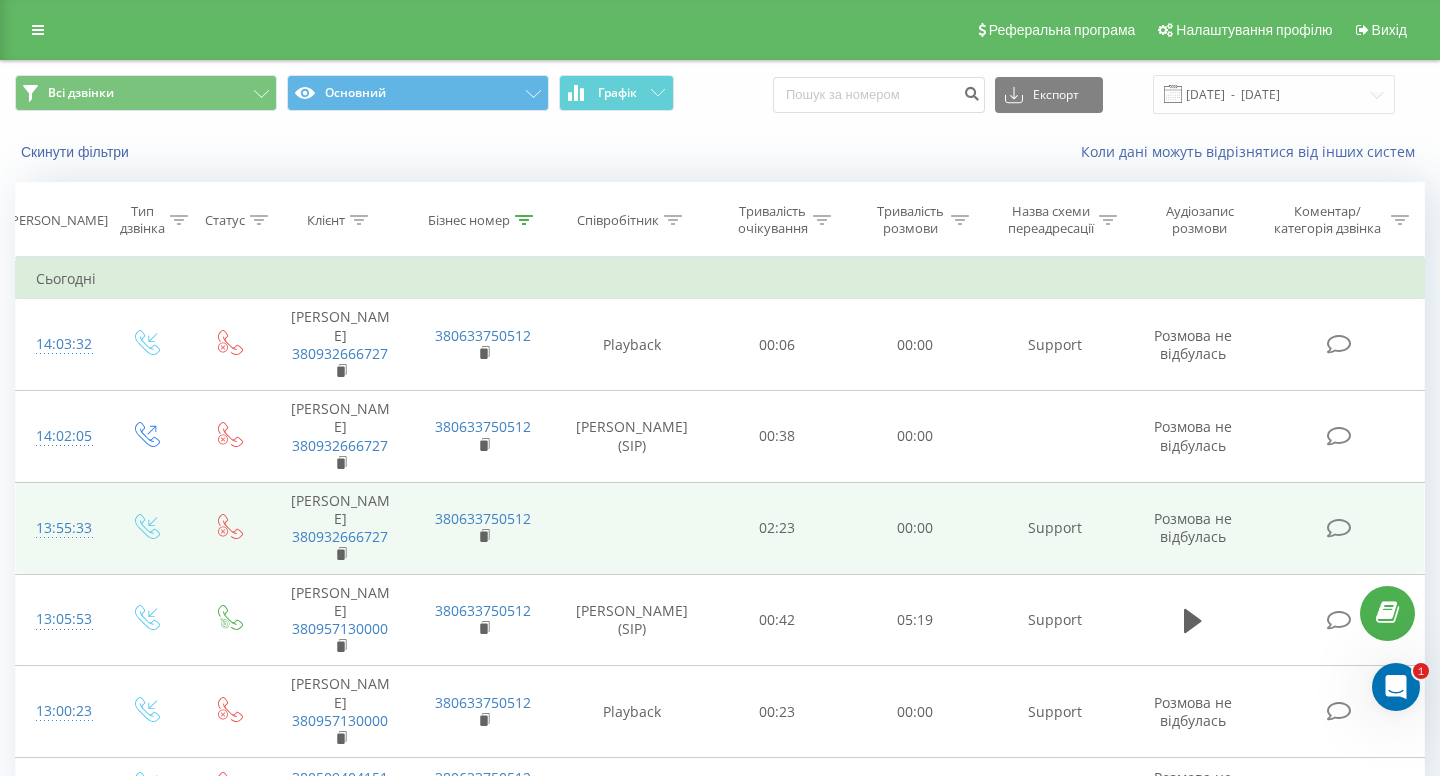 click at bounding box center (632, 528) 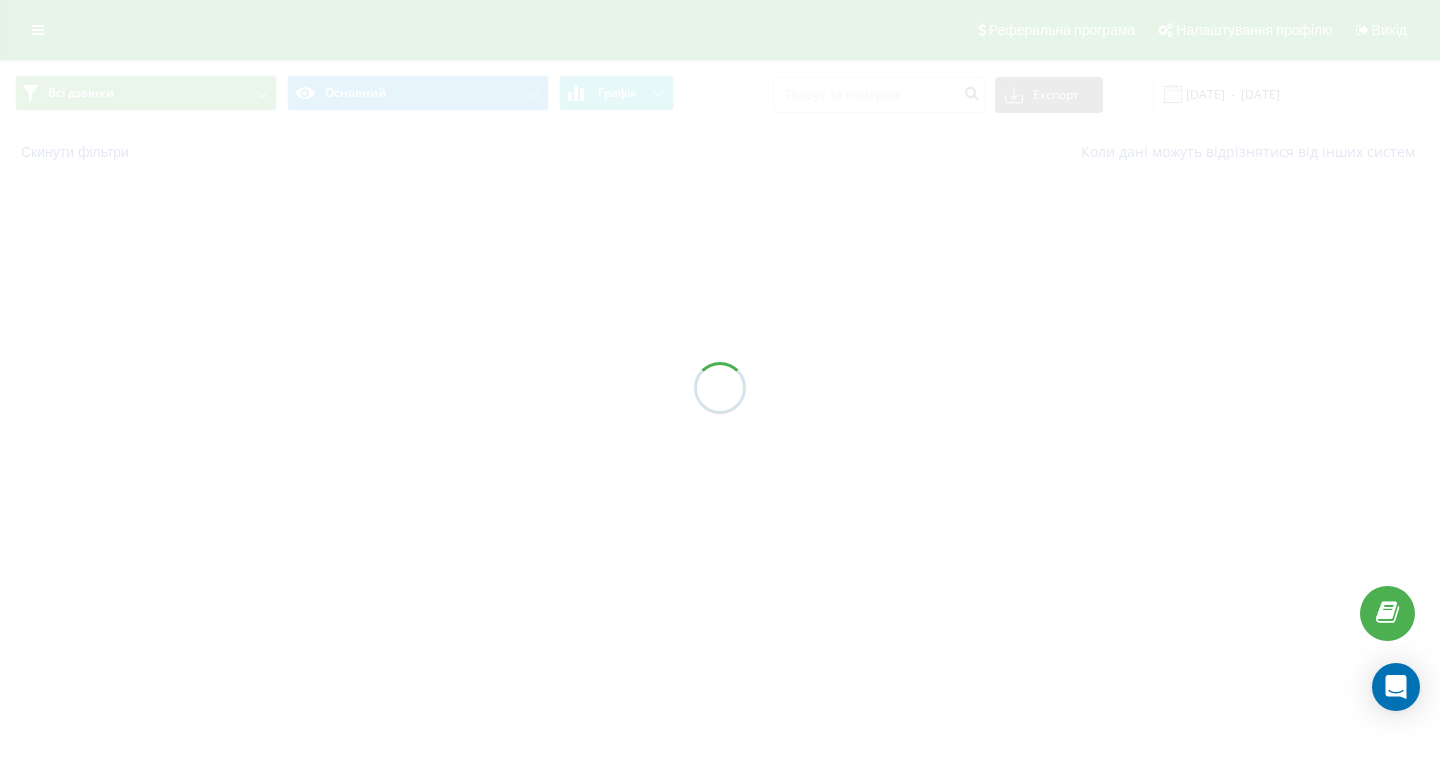 scroll, scrollTop: 0, scrollLeft: 0, axis: both 